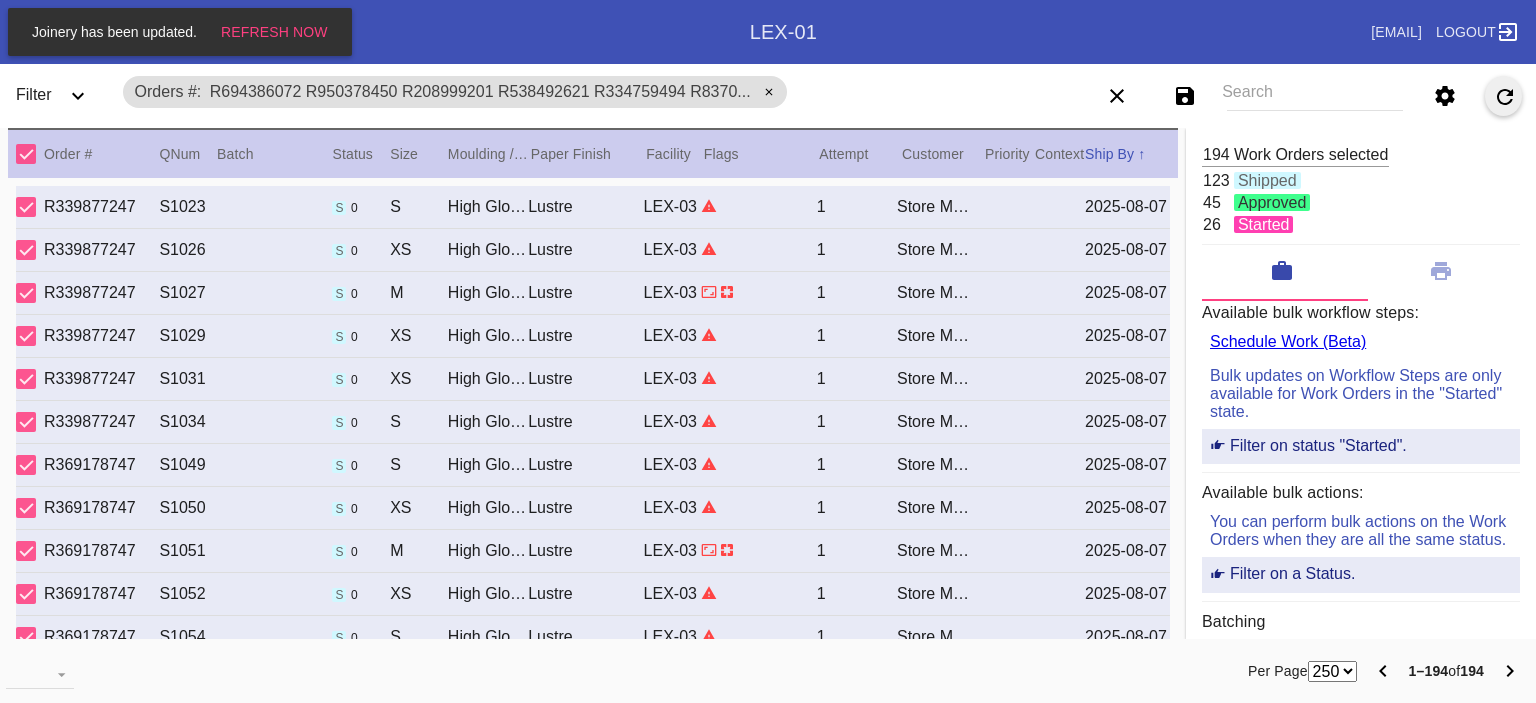 click on "Refresh Now" at bounding box center (274, 32) 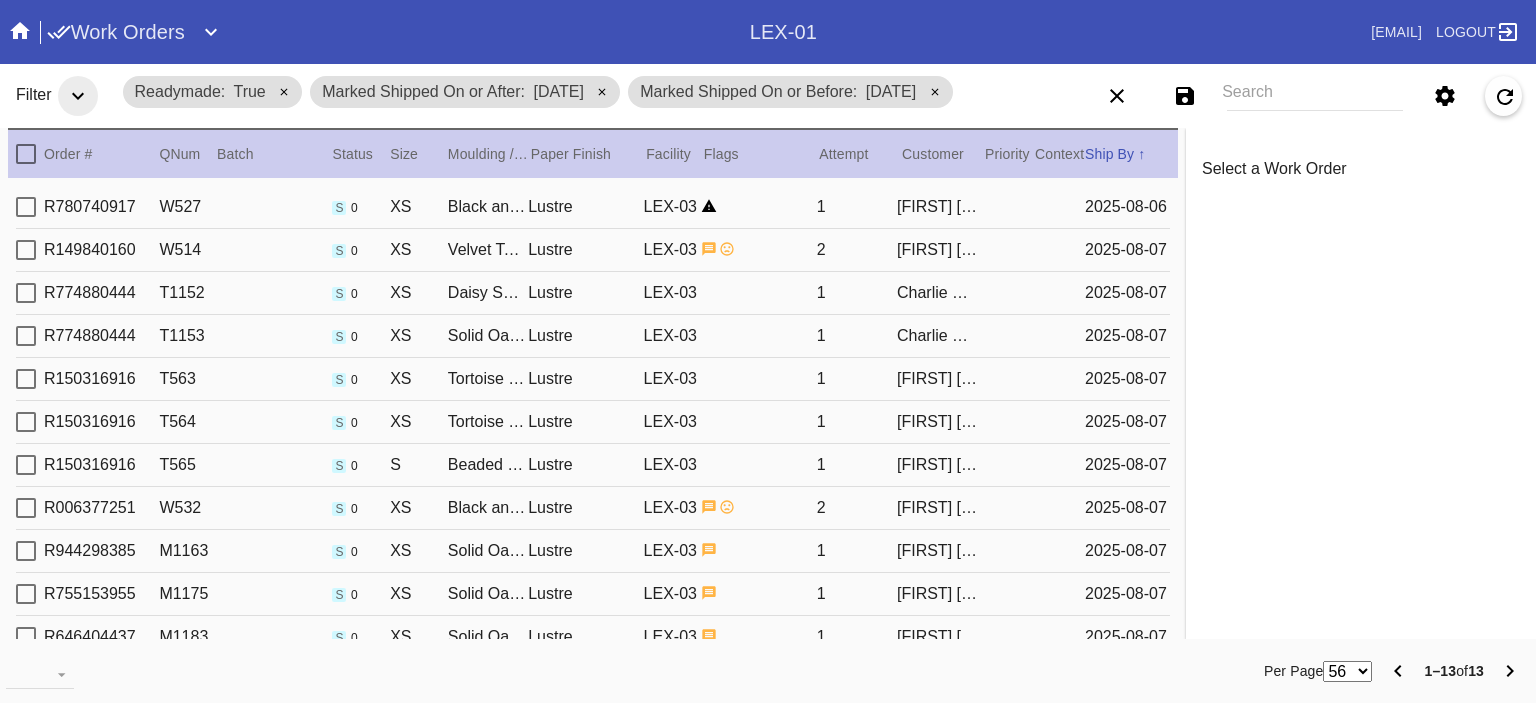 scroll, scrollTop: 0, scrollLeft: 0, axis: both 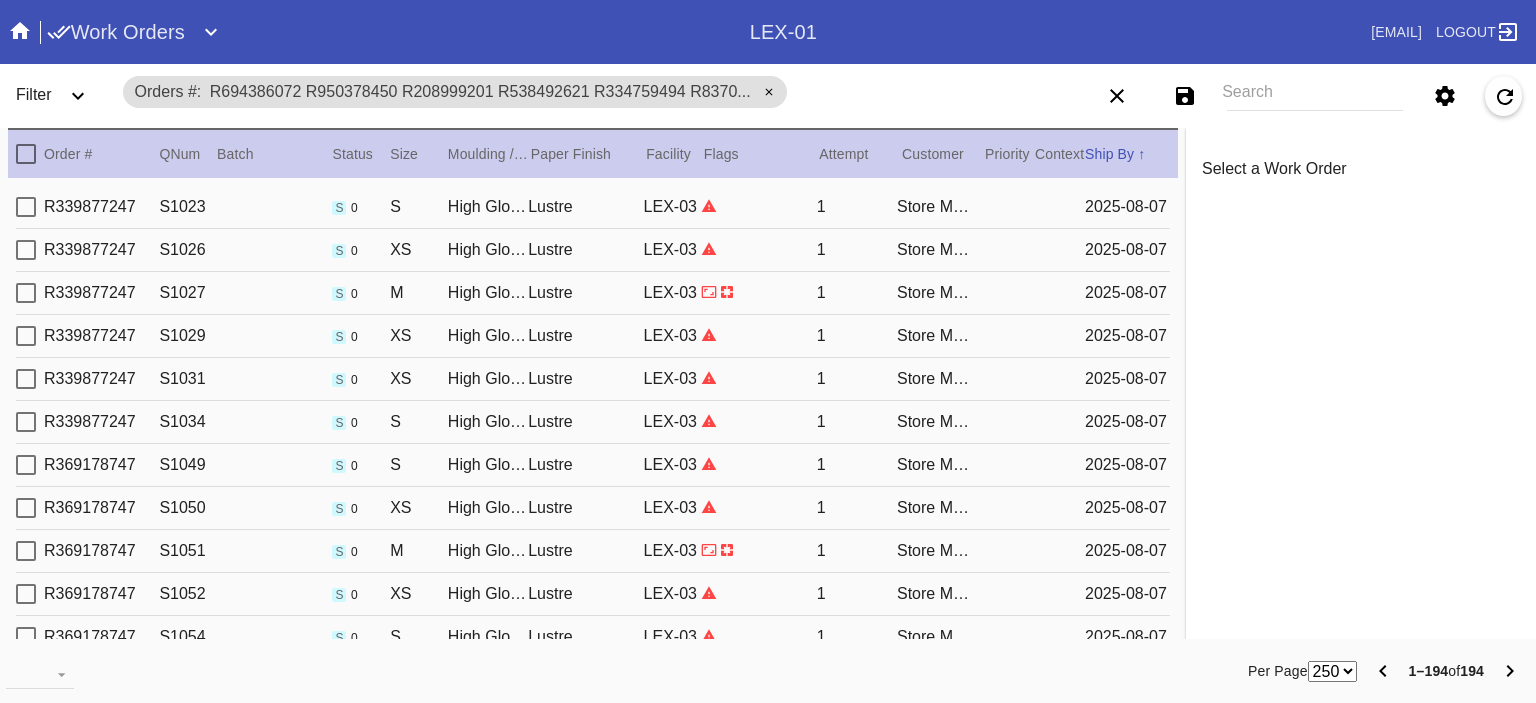 click at bounding box center (26, 154) 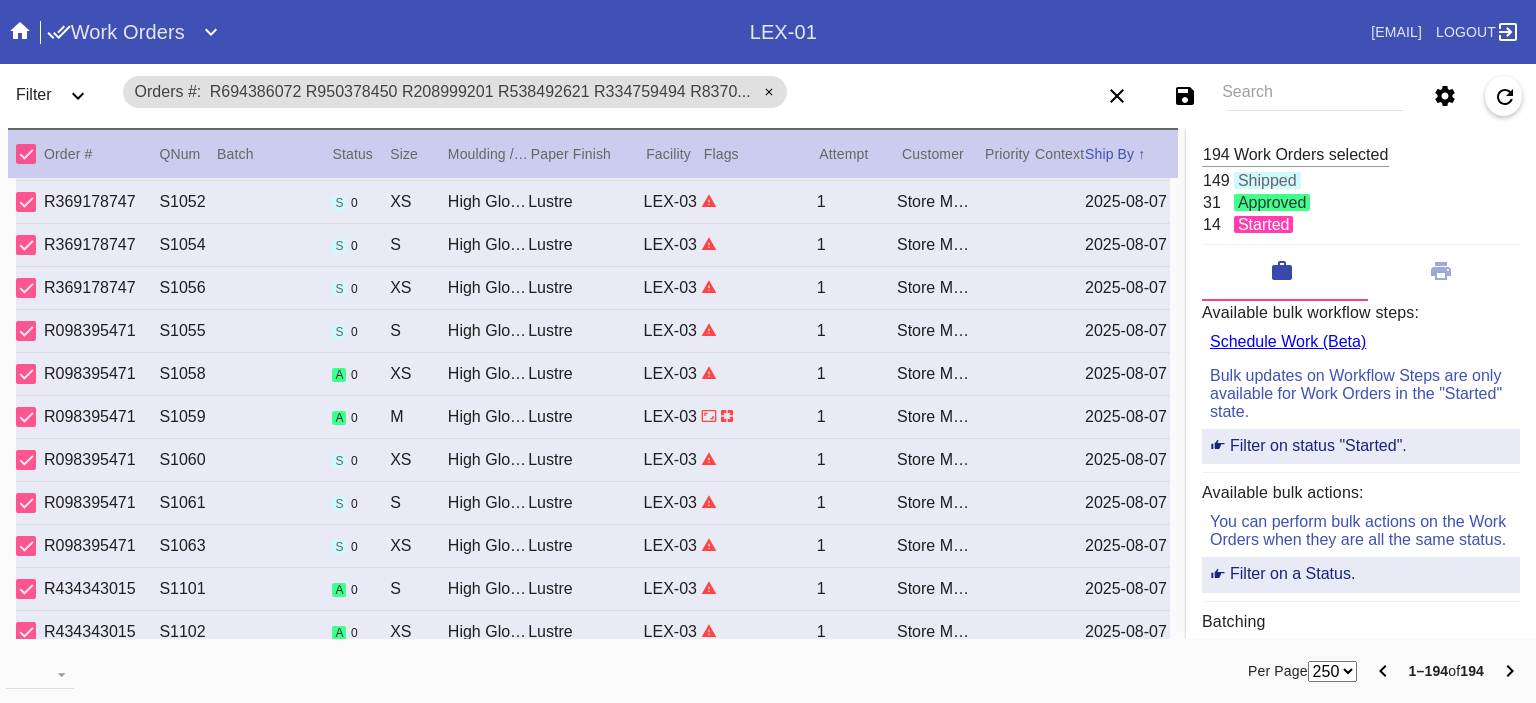 scroll, scrollTop: 0, scrollLeft: 0, axis: both 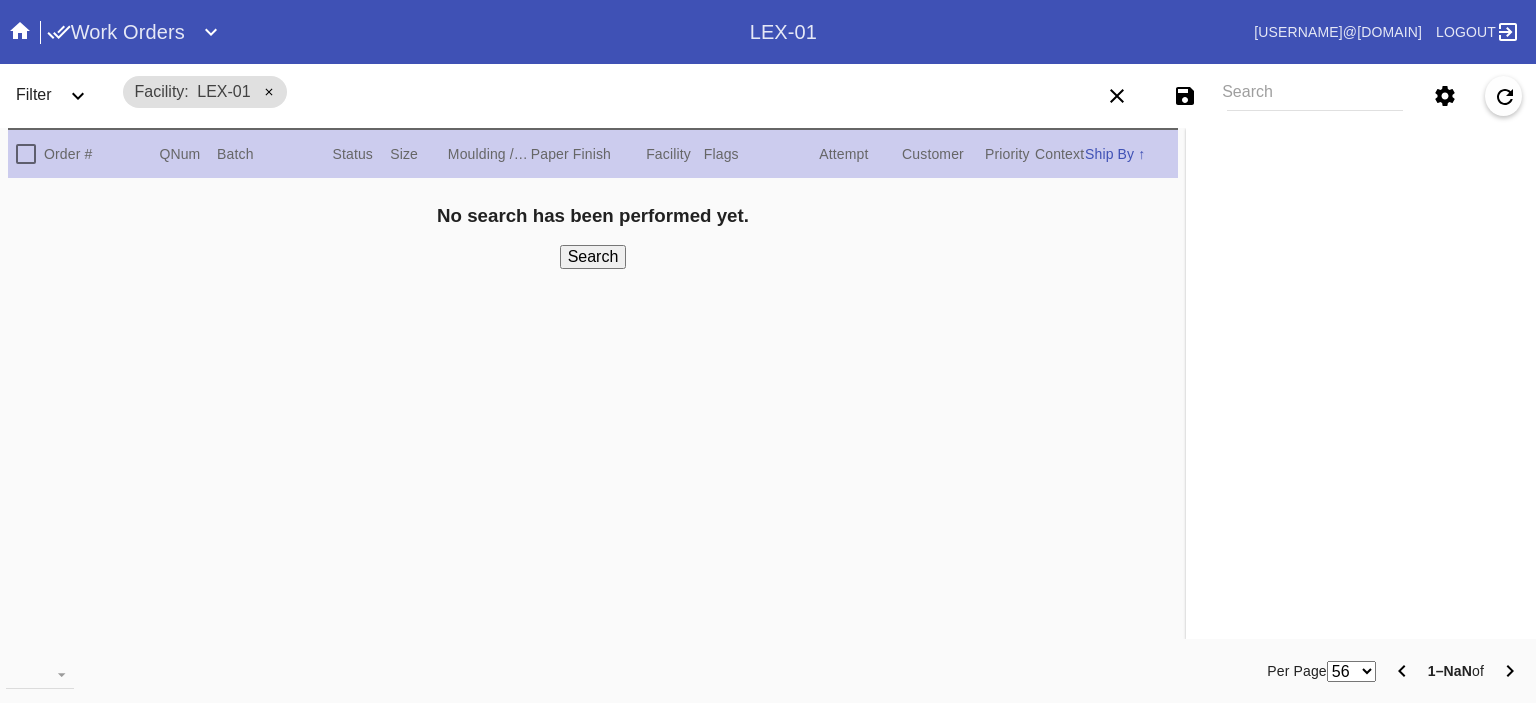 click on "Search" at bounding box center [593, 257] 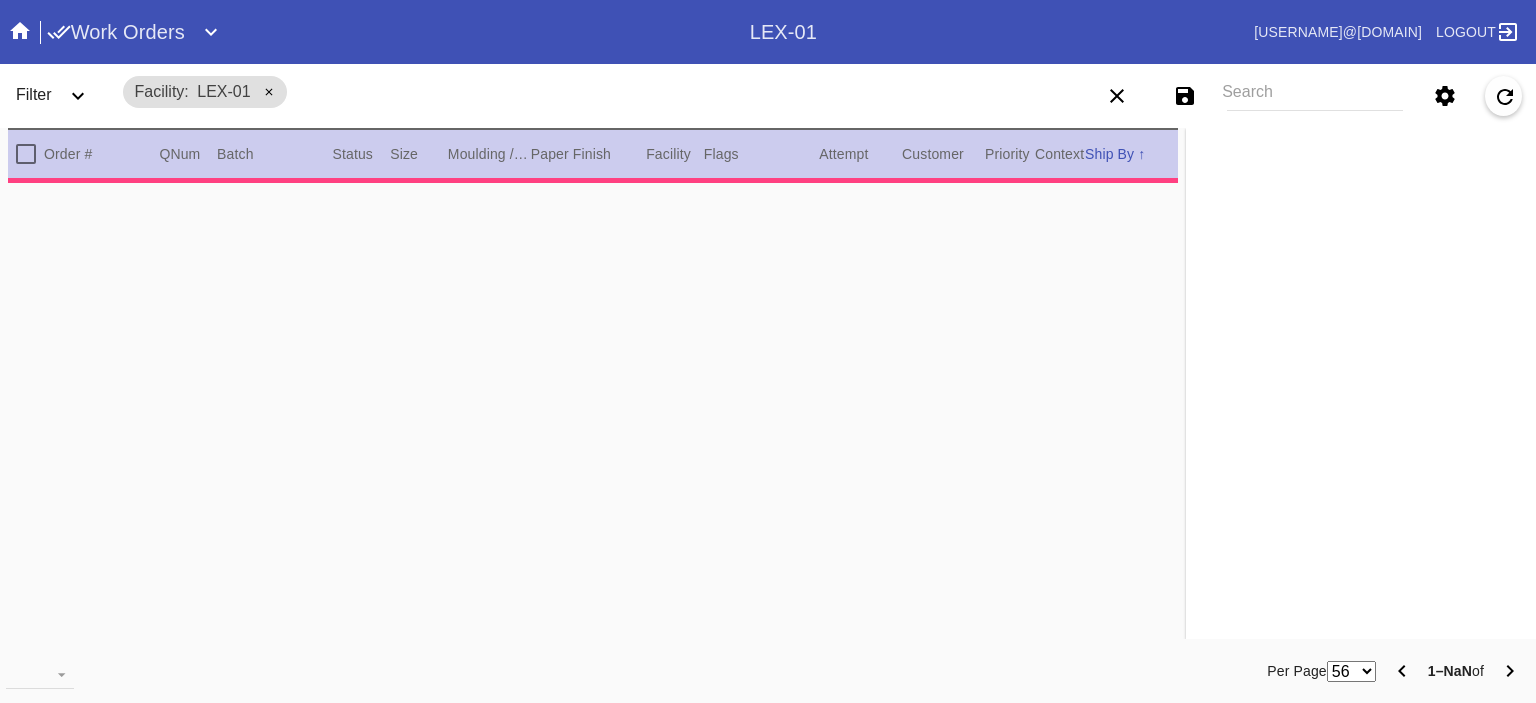 click 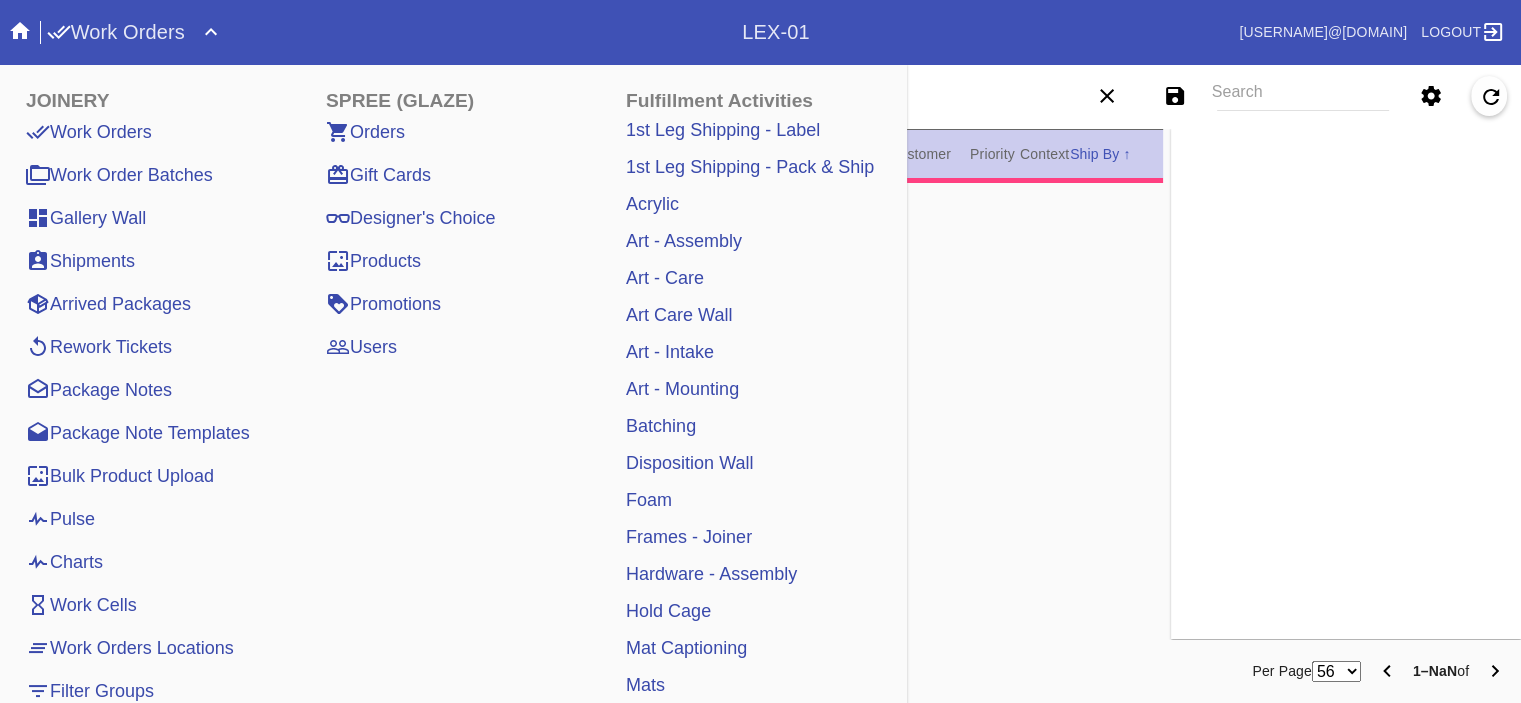 click 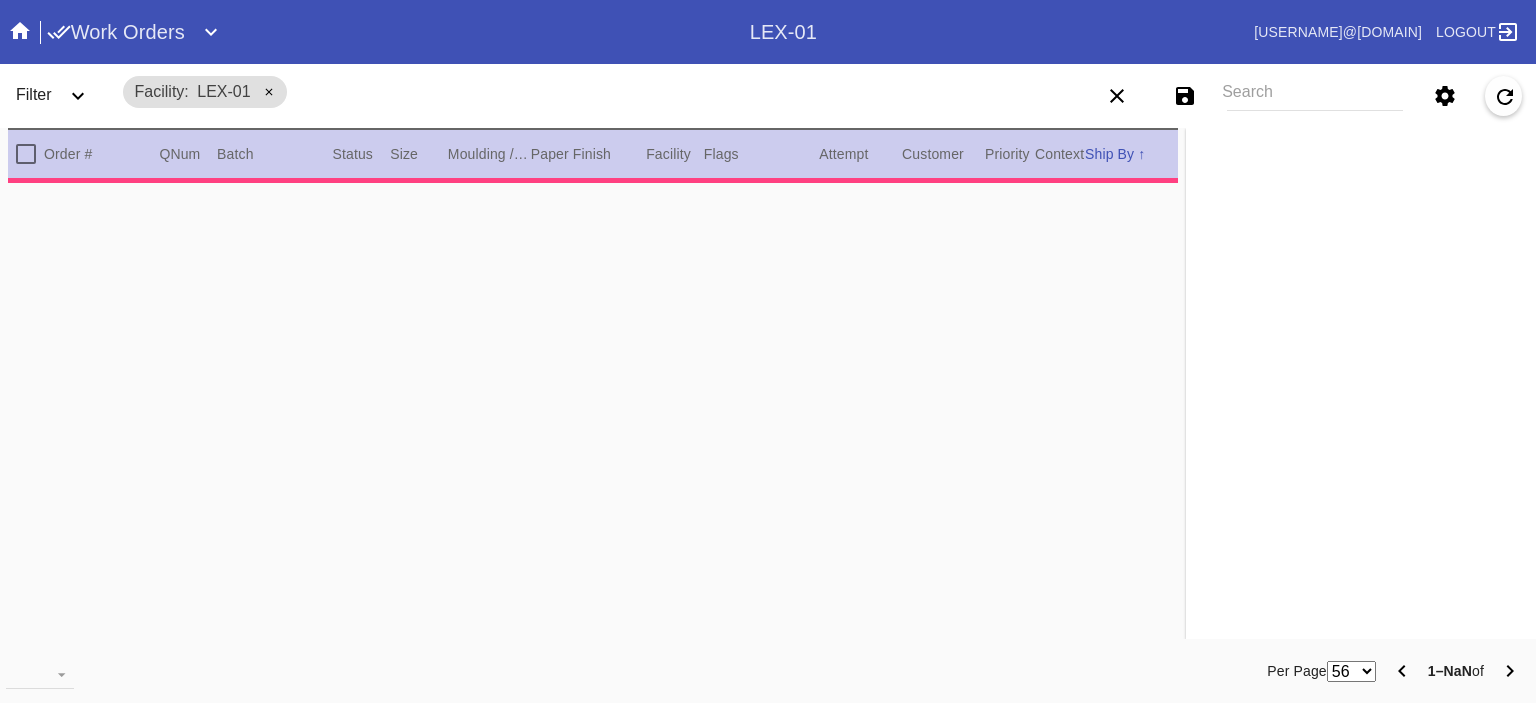 click on "Work Orders" at bounding box center [116, 32] 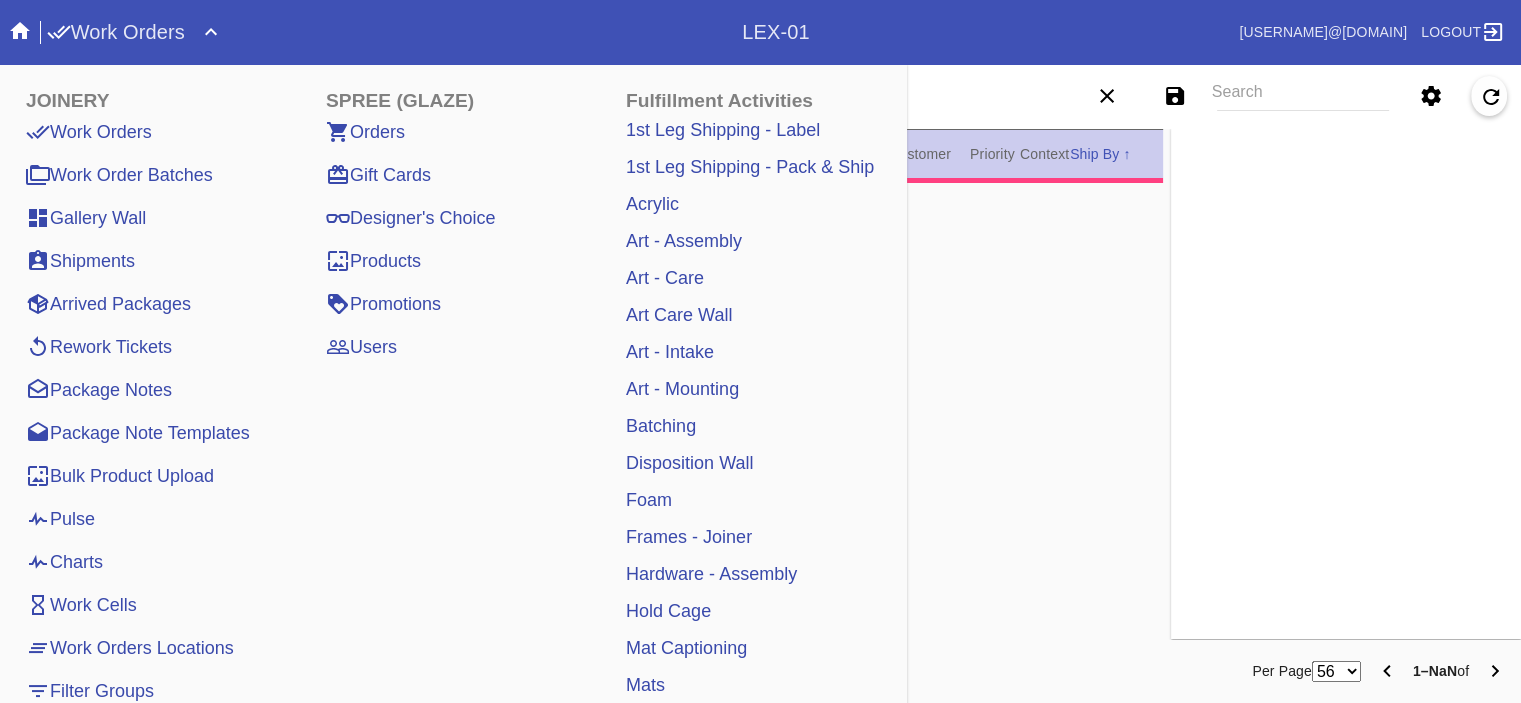 click on "Pulse" at bounding box center (60, 519) 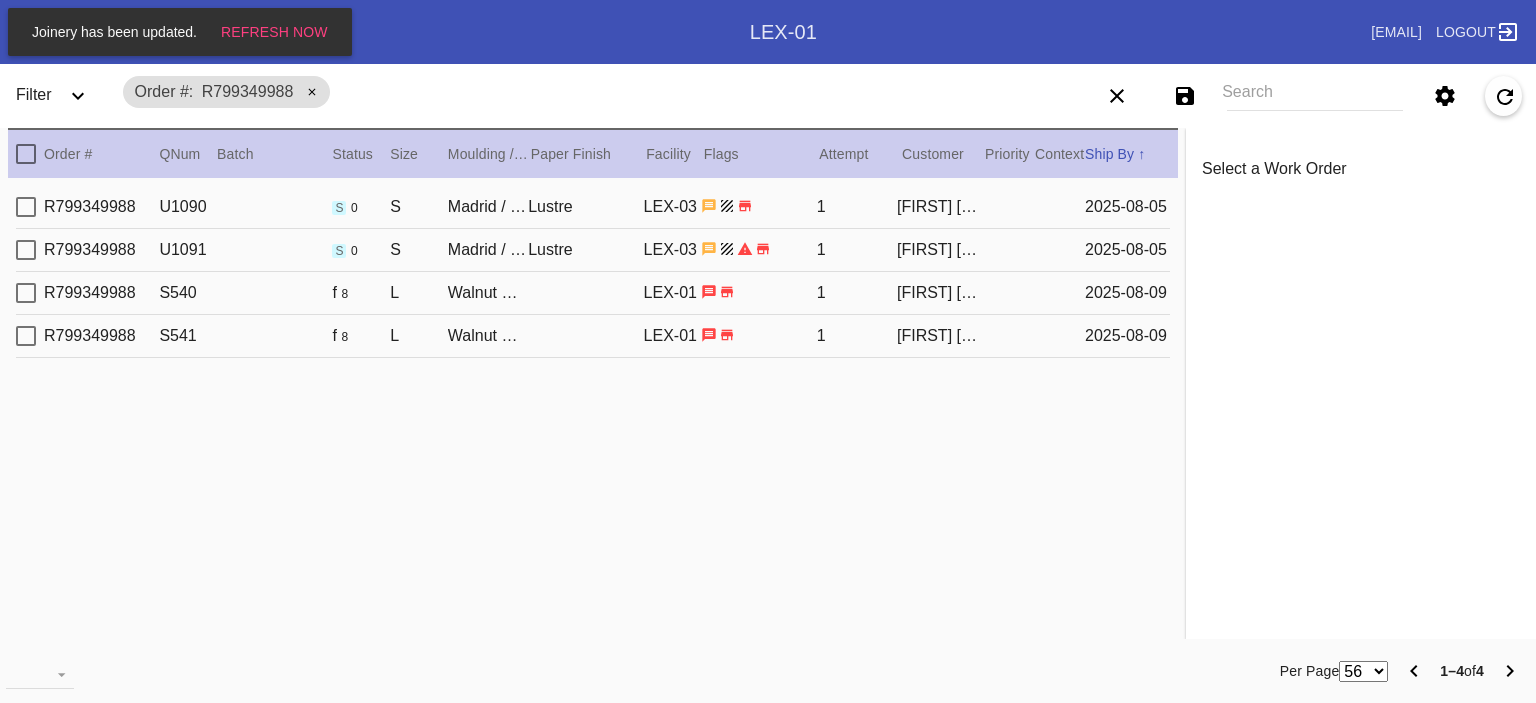 scroll, scrollTop: 0, scrollLeft: 0, axis: both 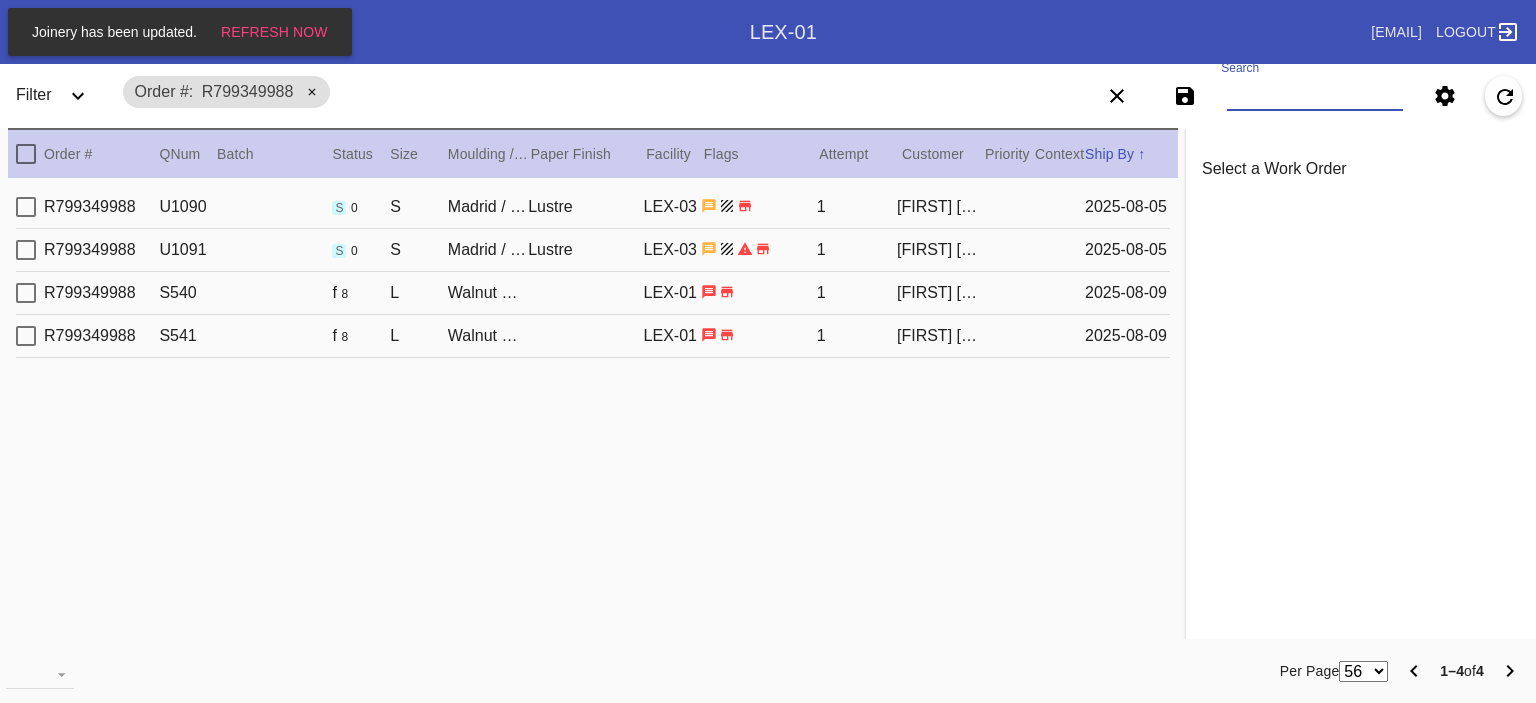 paste on "W748134886282770" 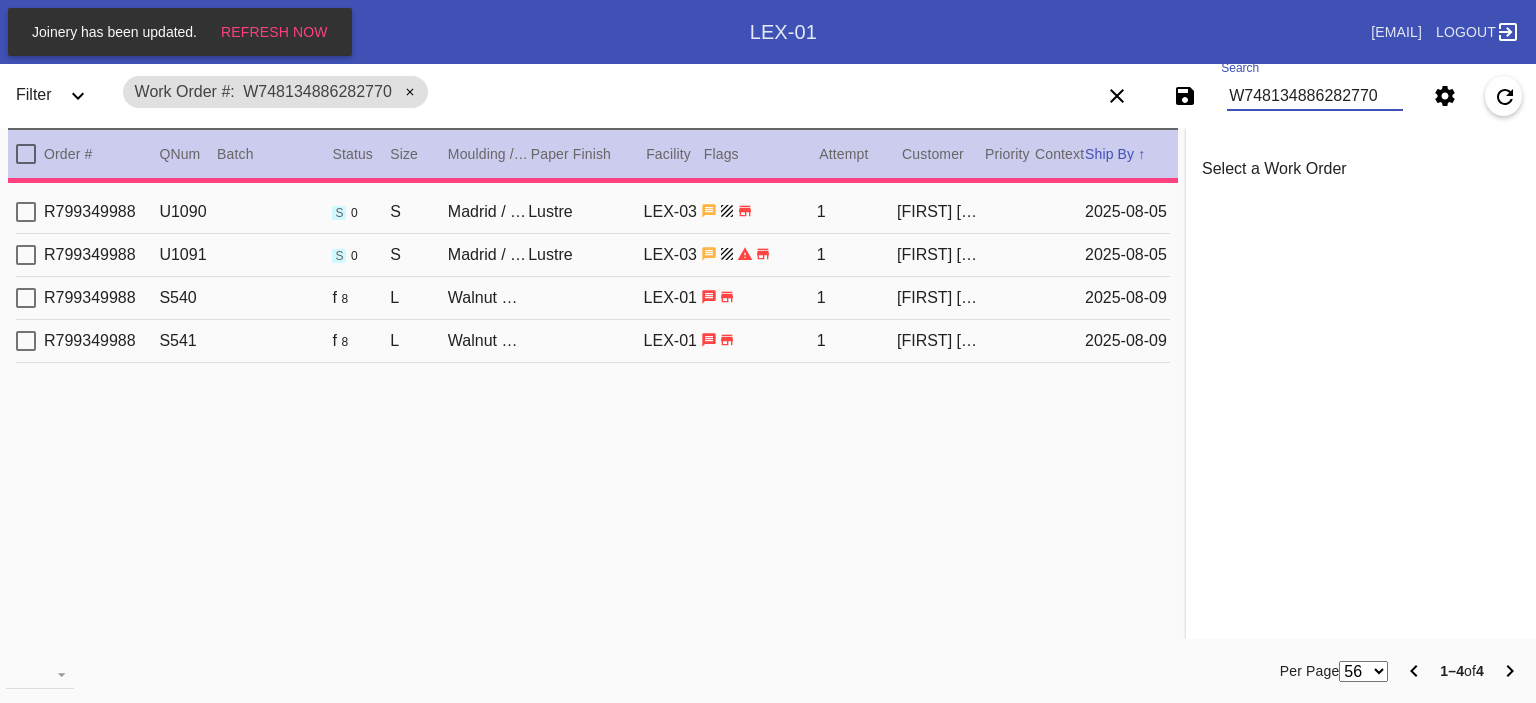 type on "***" 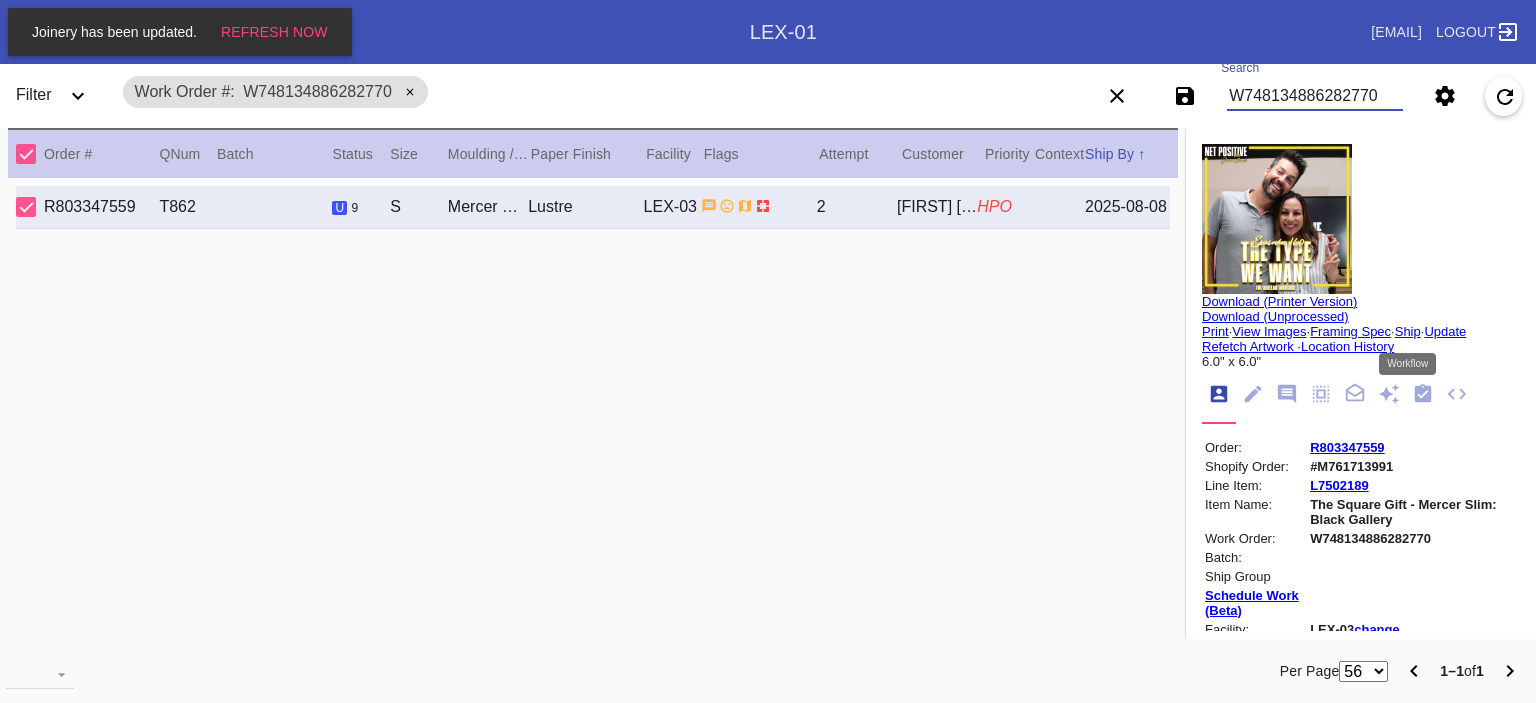 type on "W748134886282770" 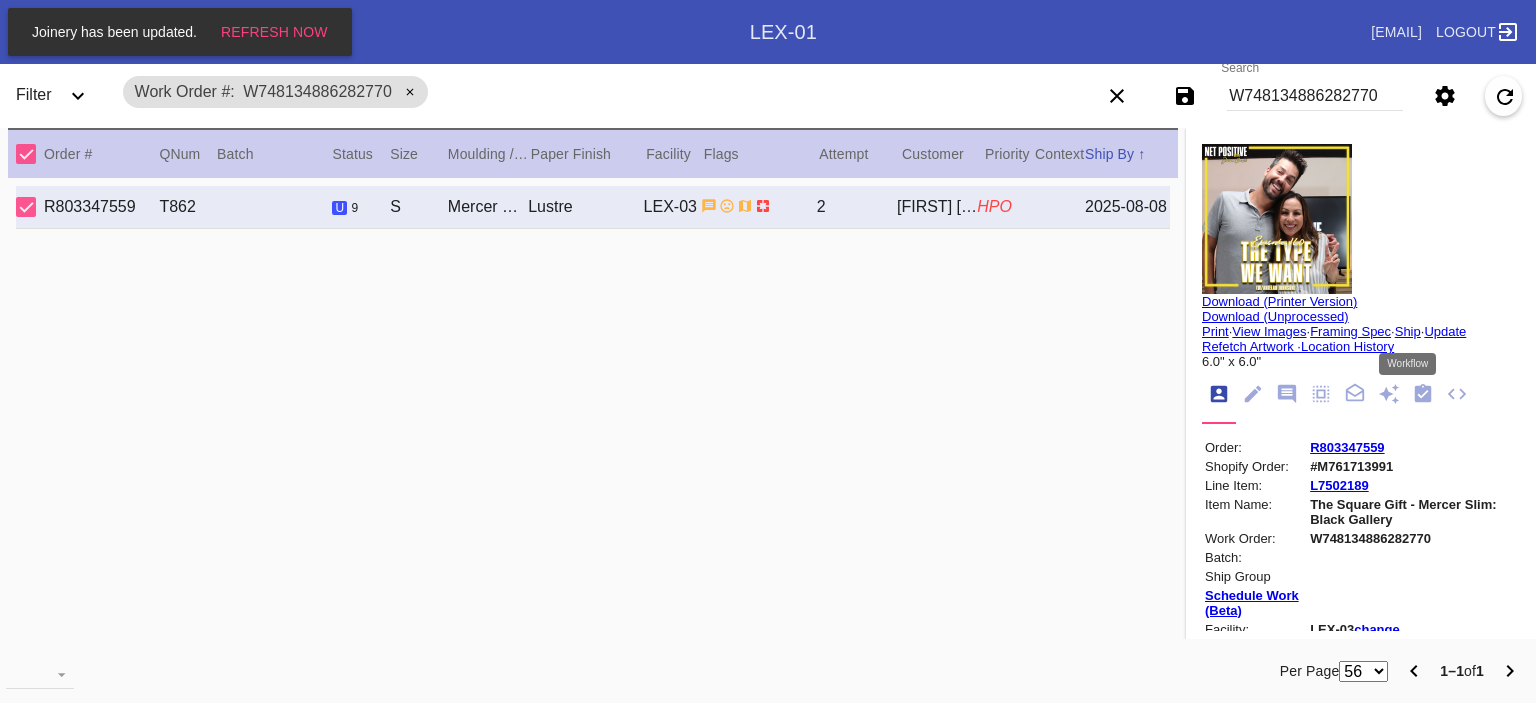 click 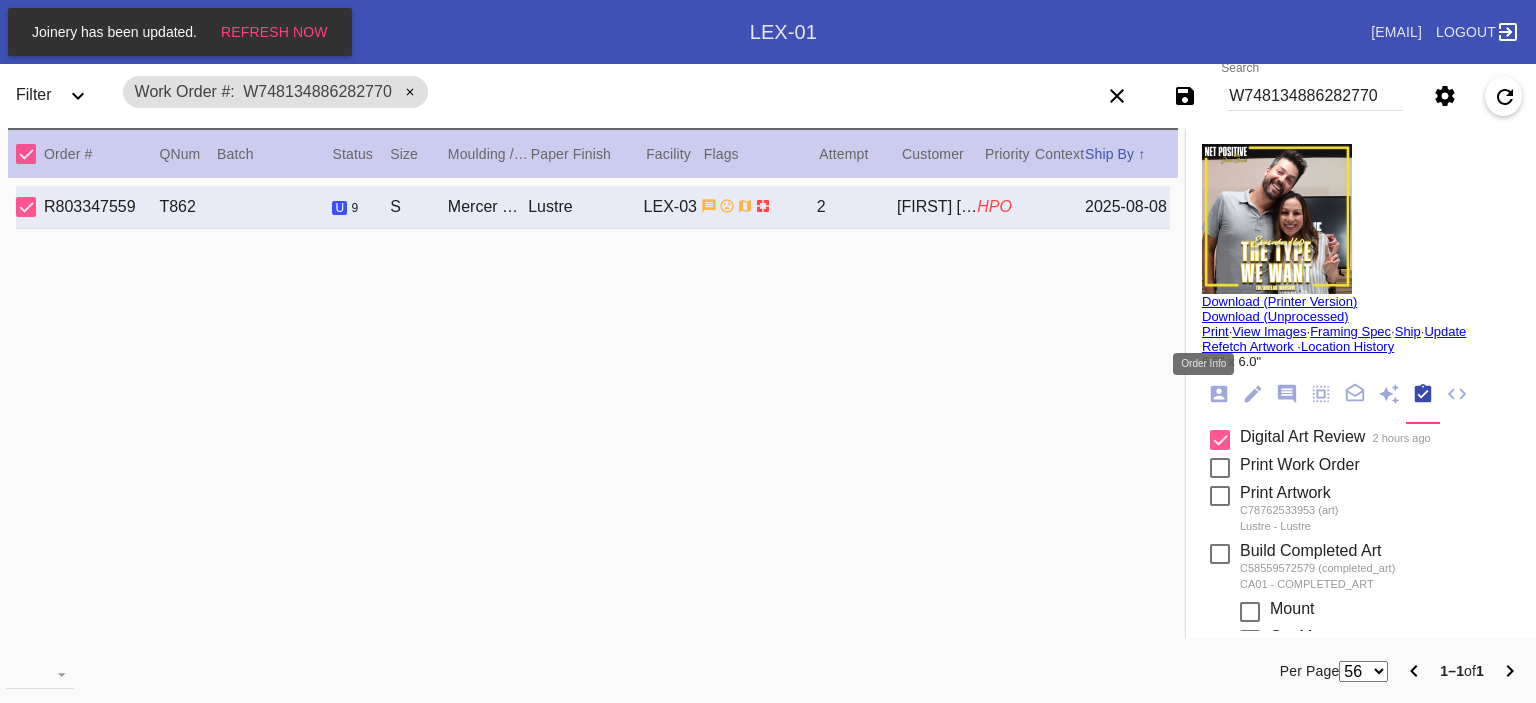 click 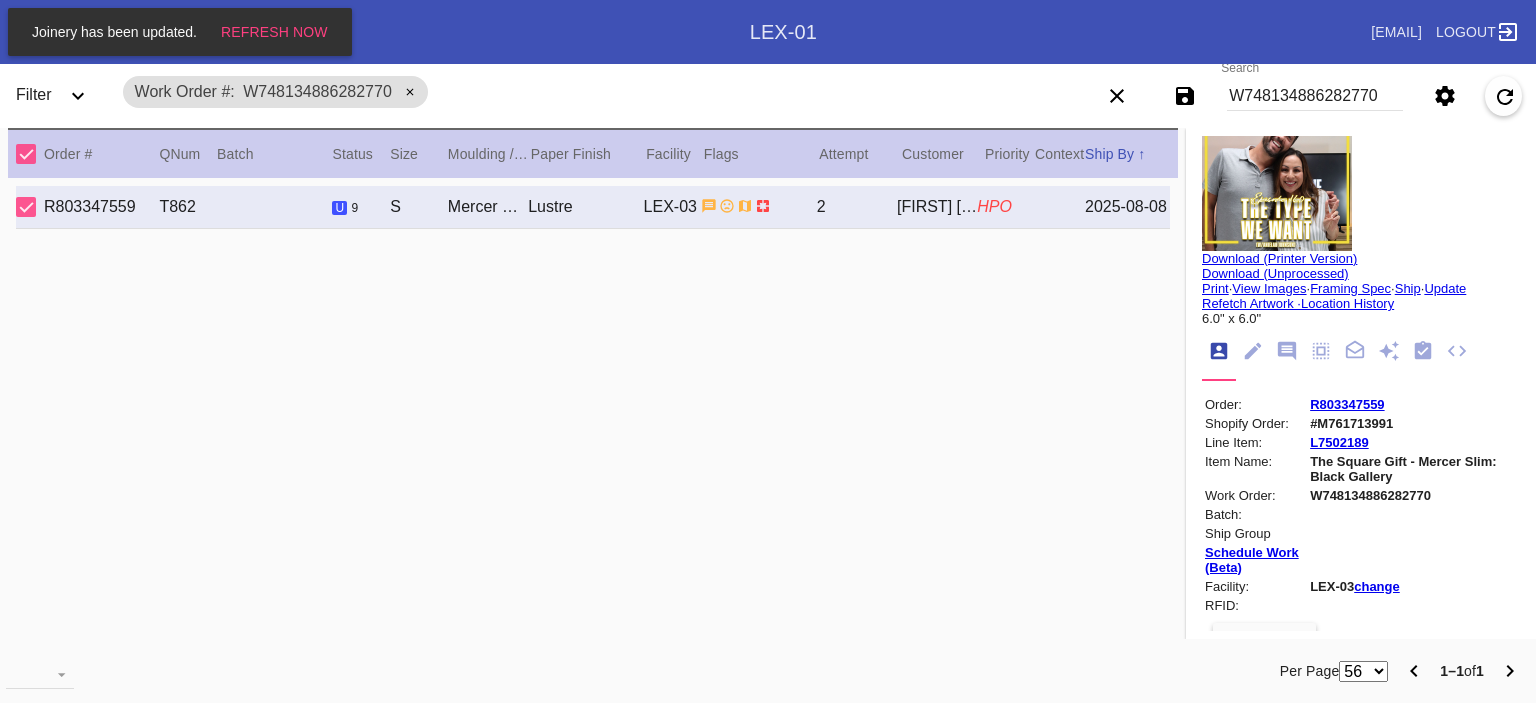 scroll, scrollTop: 44, scrollLeft: 0, axis: vertical 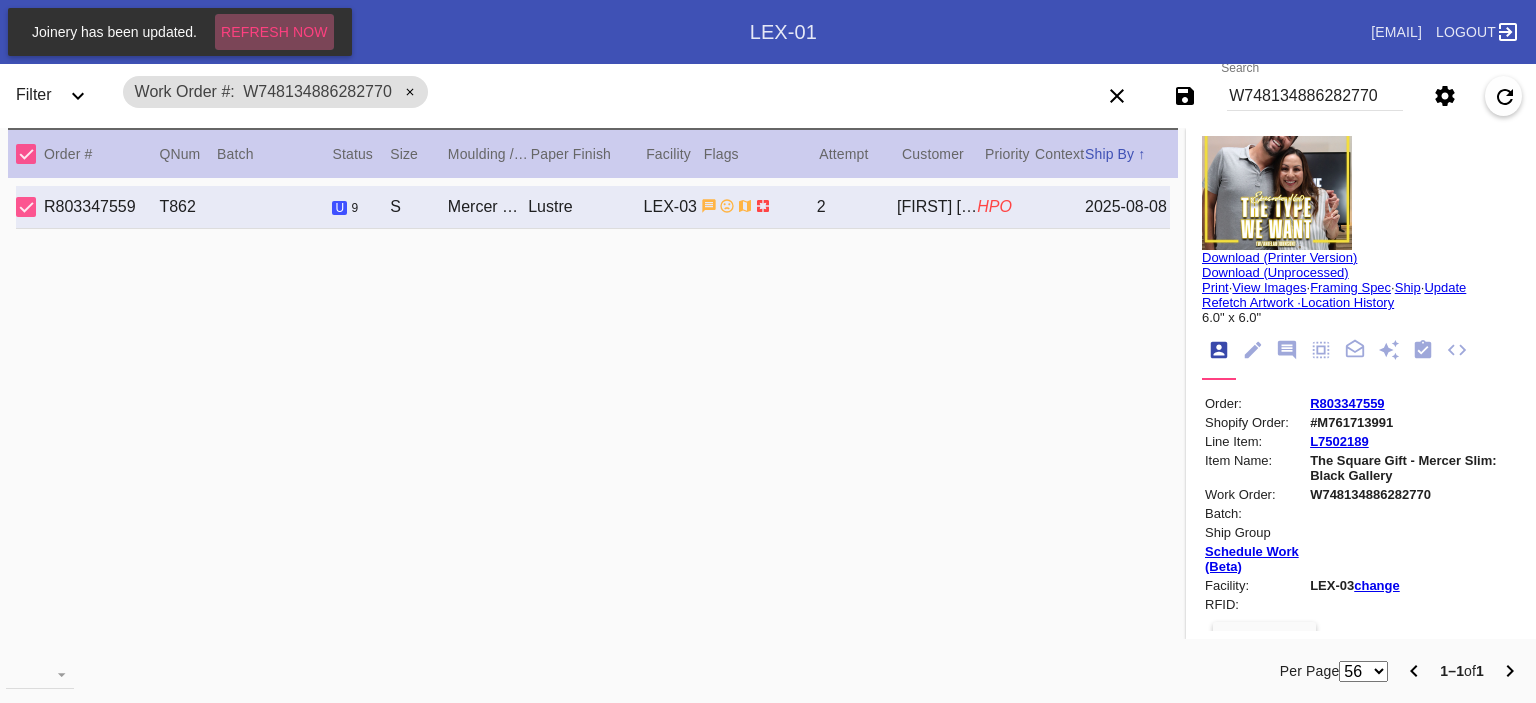 click on "Refresh Now" at bounding box center (274, 32) 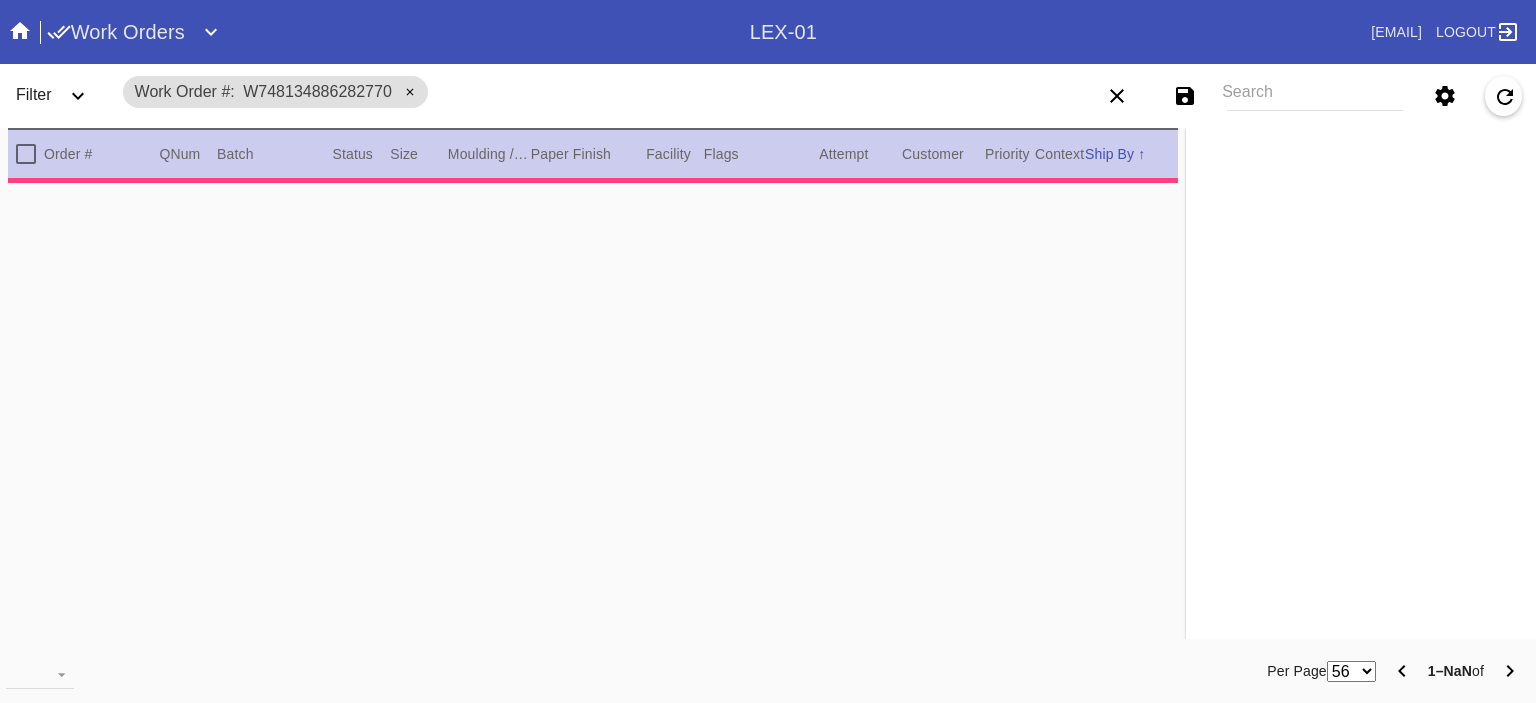 scroll, scrollTop: 0, scrollLeft: 0, axis: both 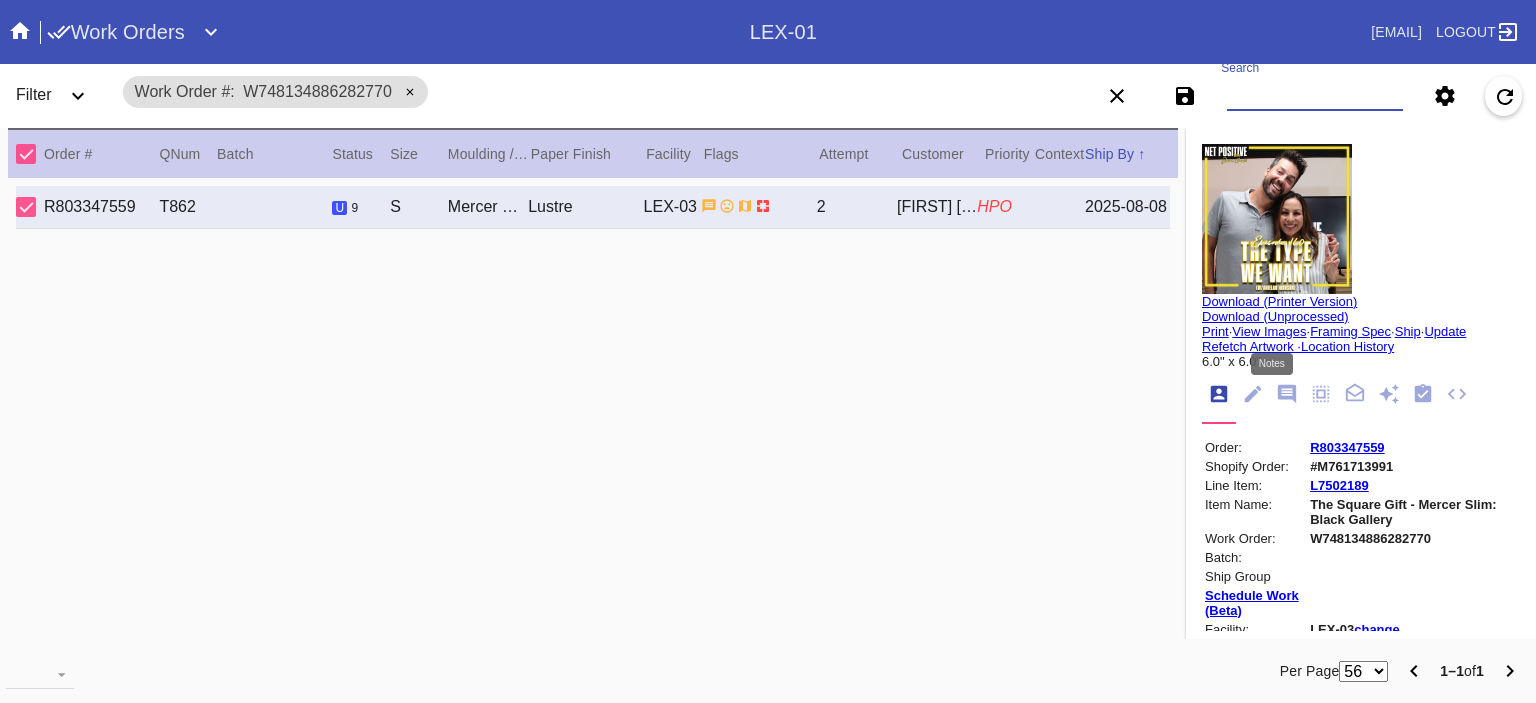 click 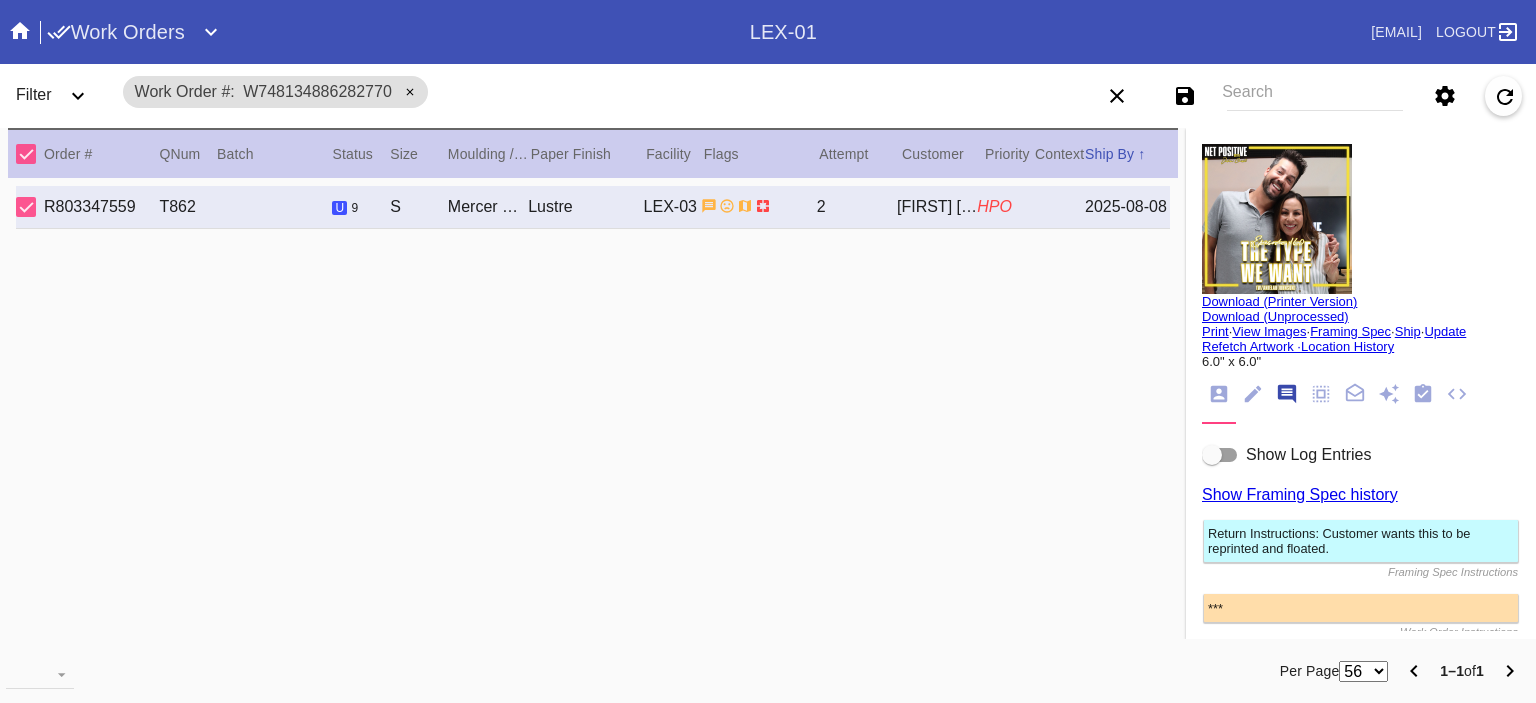 scroll, scrollTop: 123, scrollLeft: 0, axis: vertical 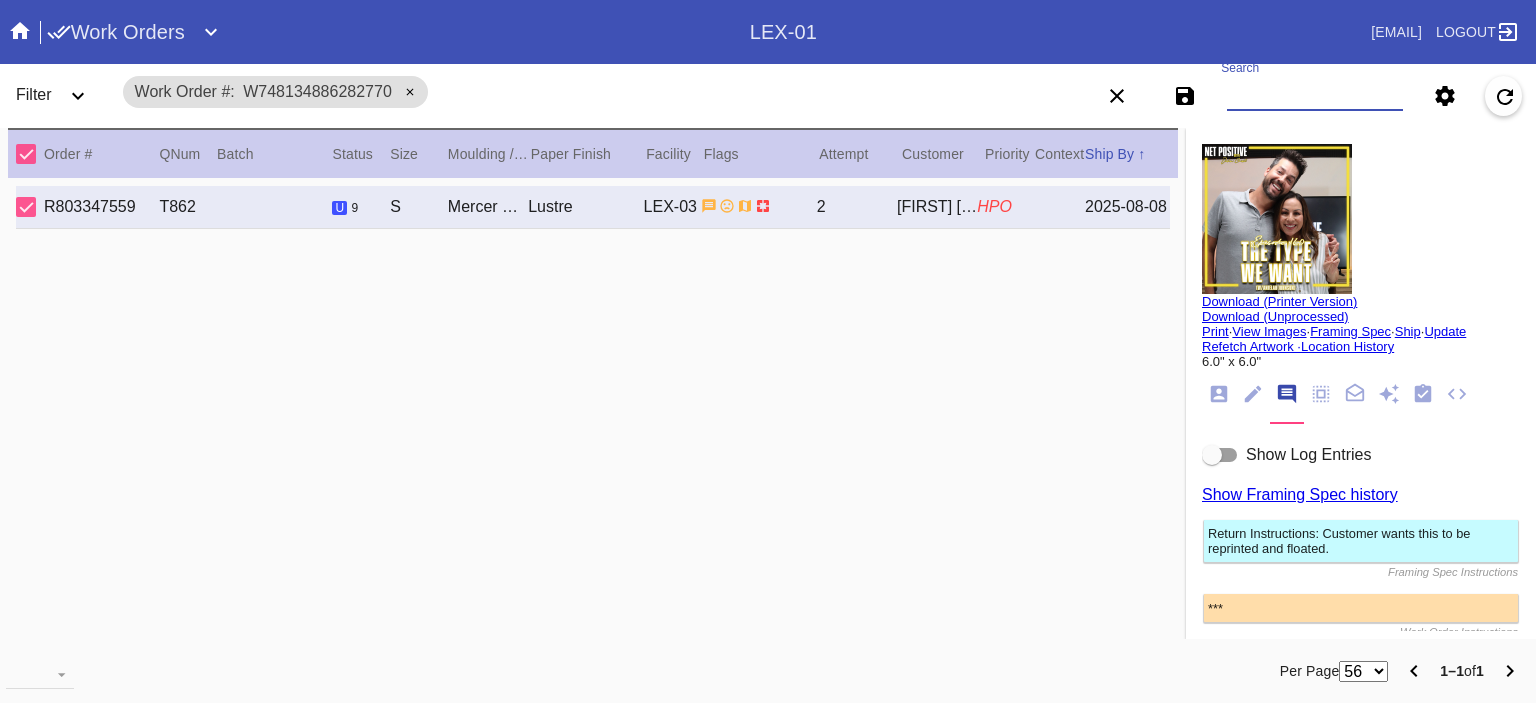 click on "Search" at bounding box center [1315, 96] 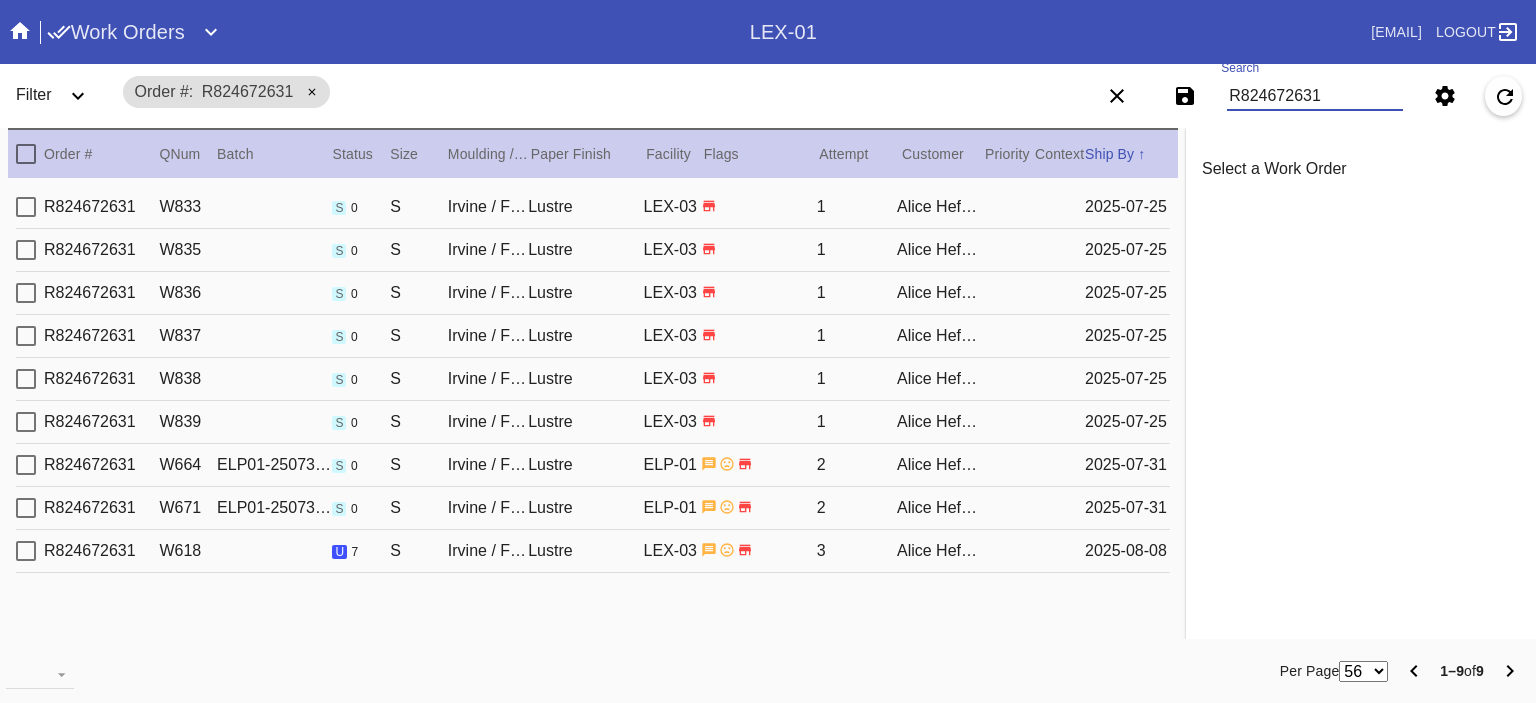 type on "R824672631" 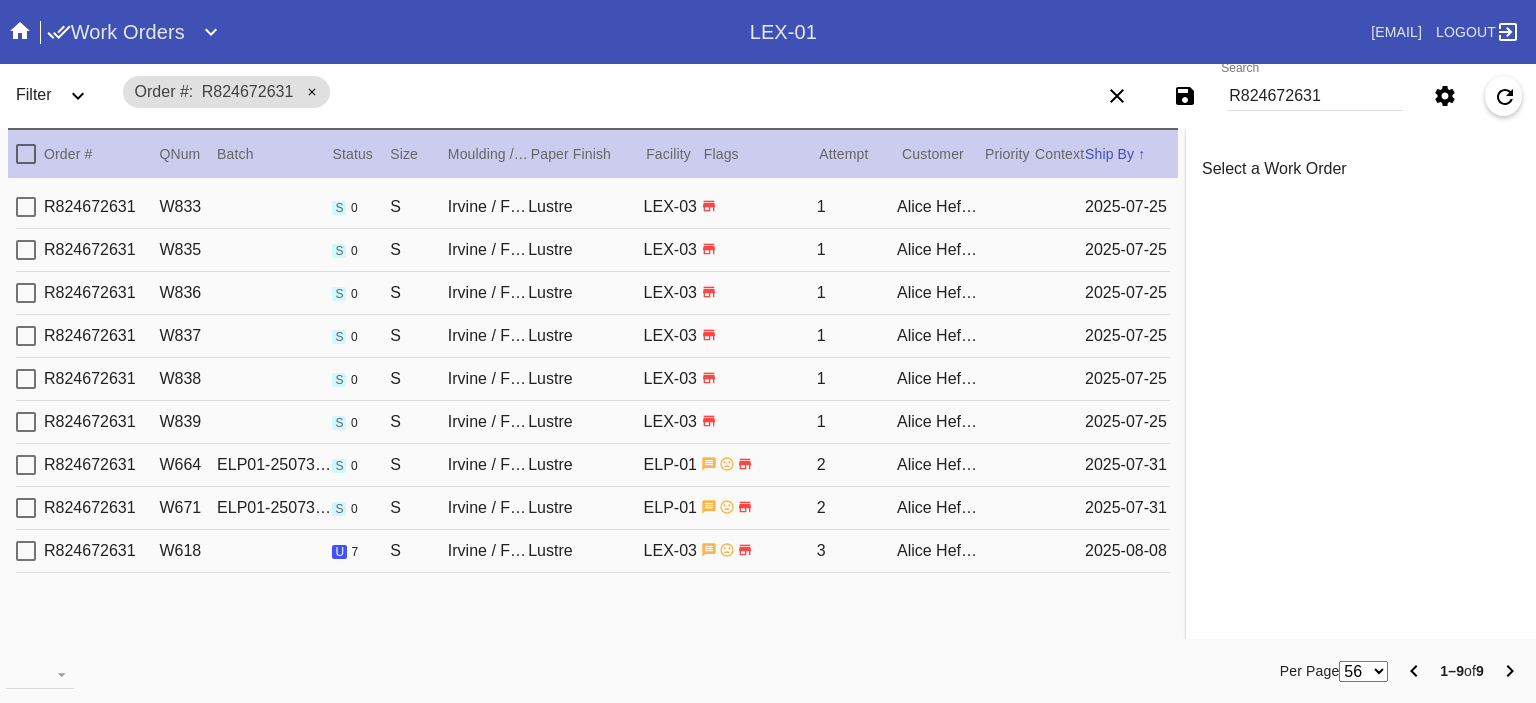 click on "3" at bounding box center (857, 551) 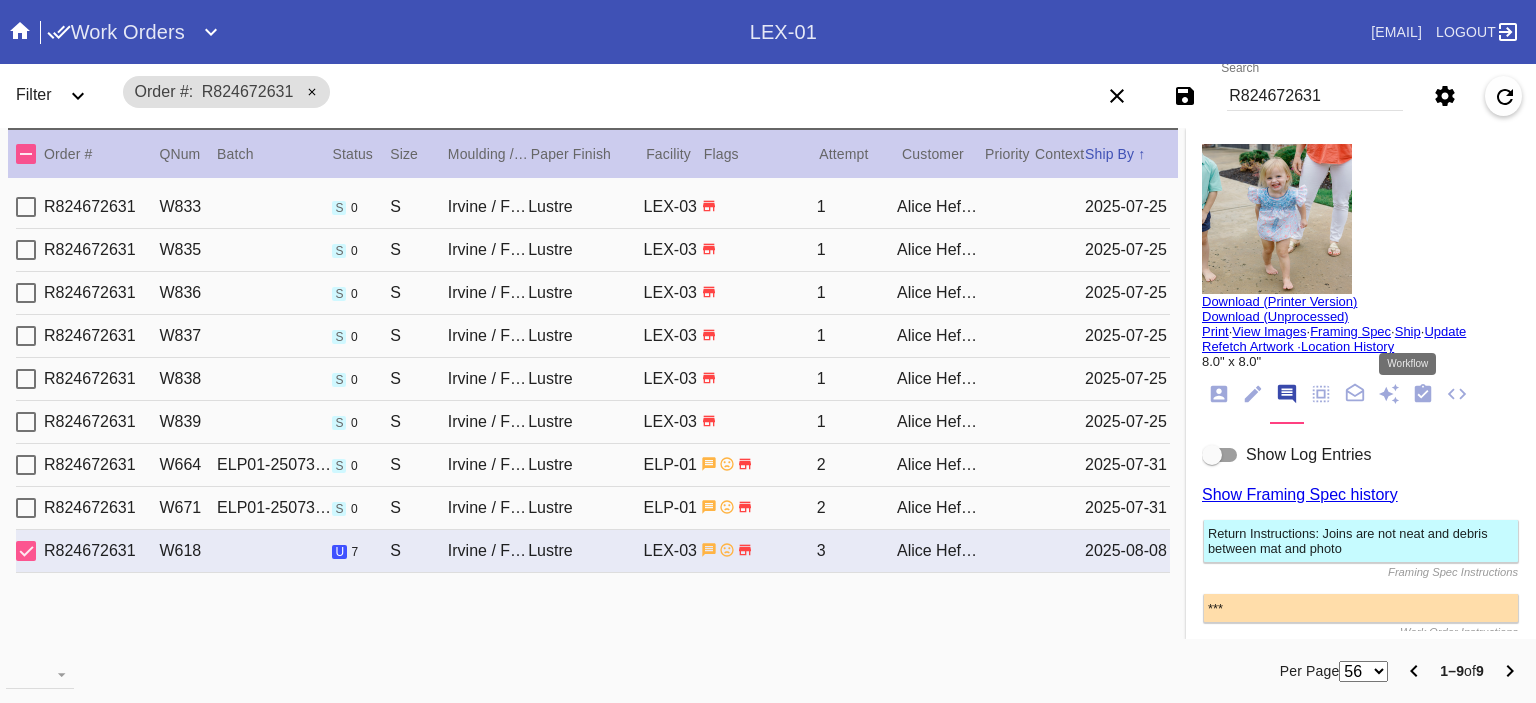 click 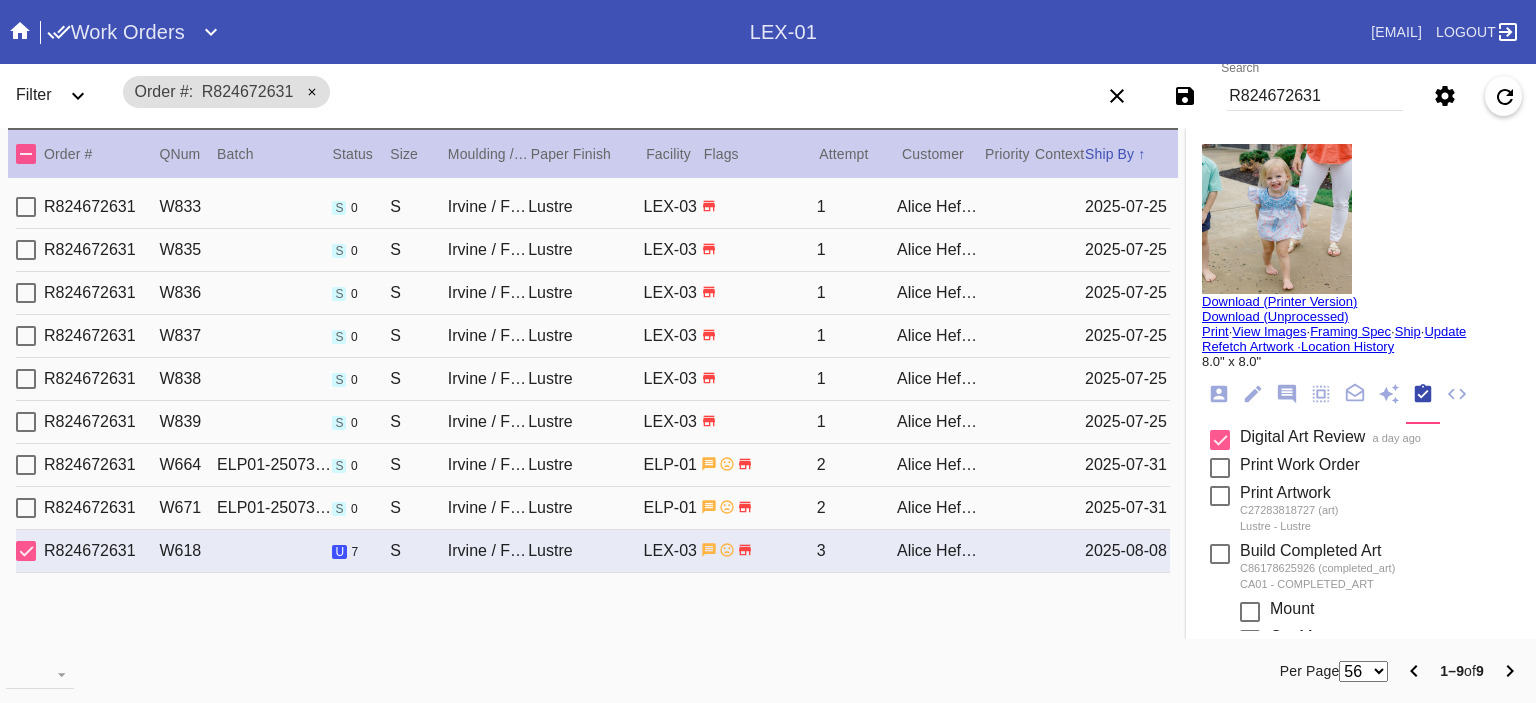 click 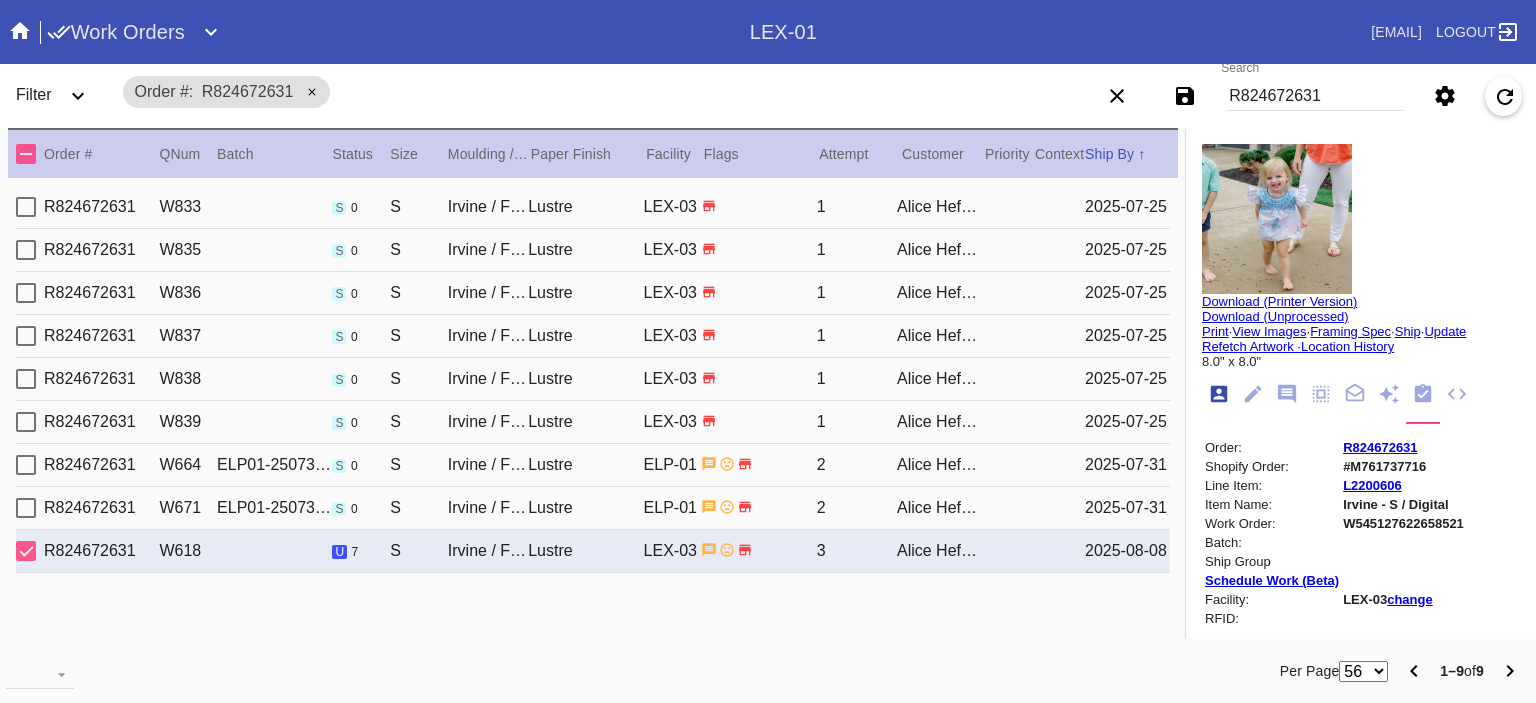 scroll, scrollTop: 24, scrollLeft: 0, axis: vertical 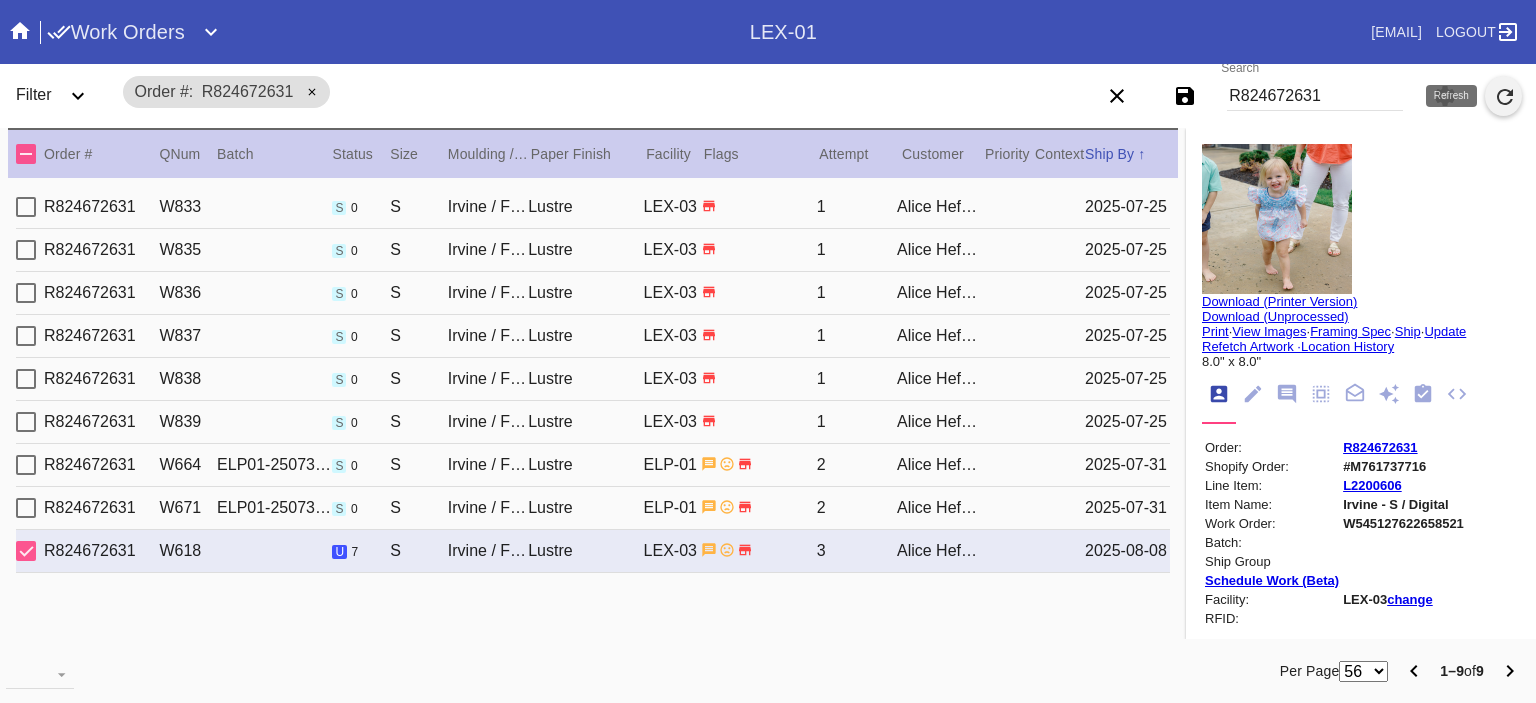 click 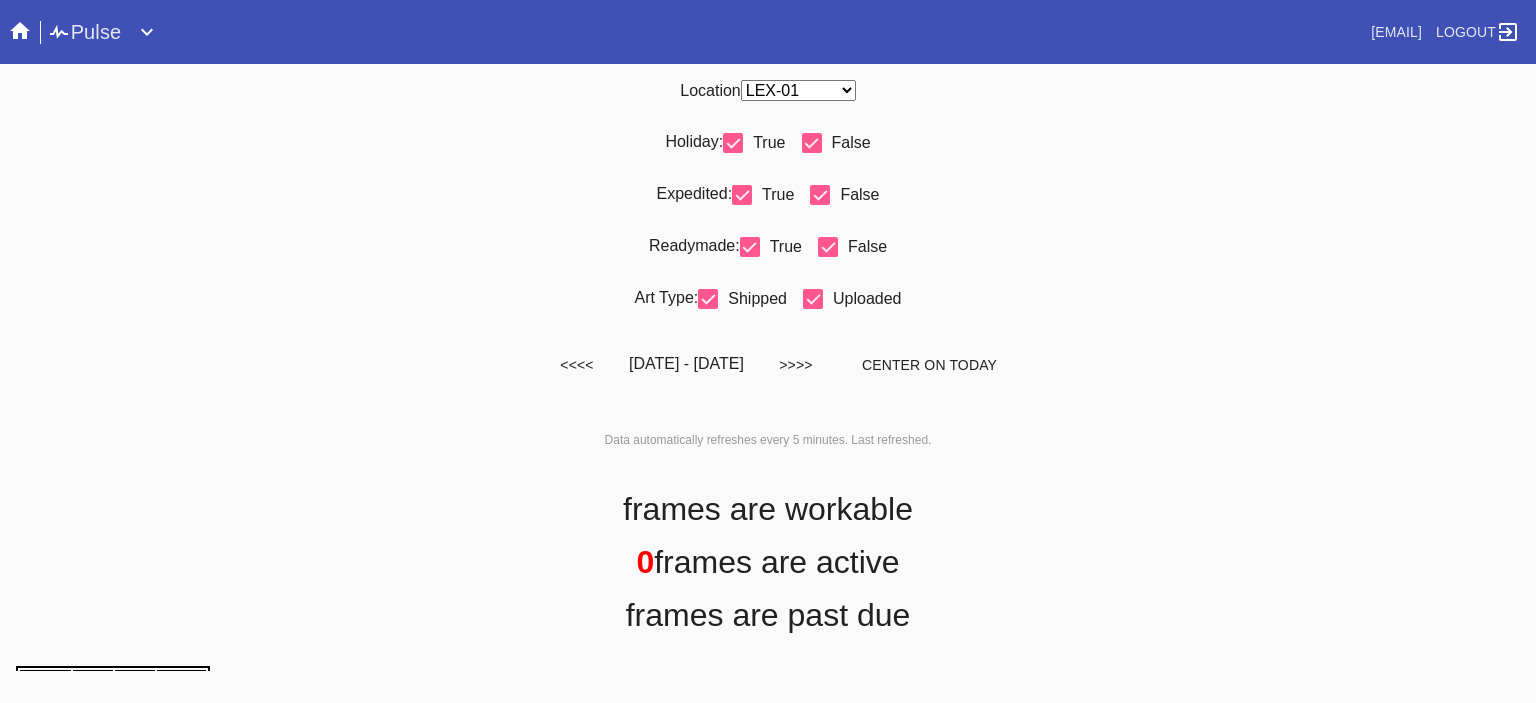 scroll, scrollTop: 0, scrollLeft: 0, axis: both 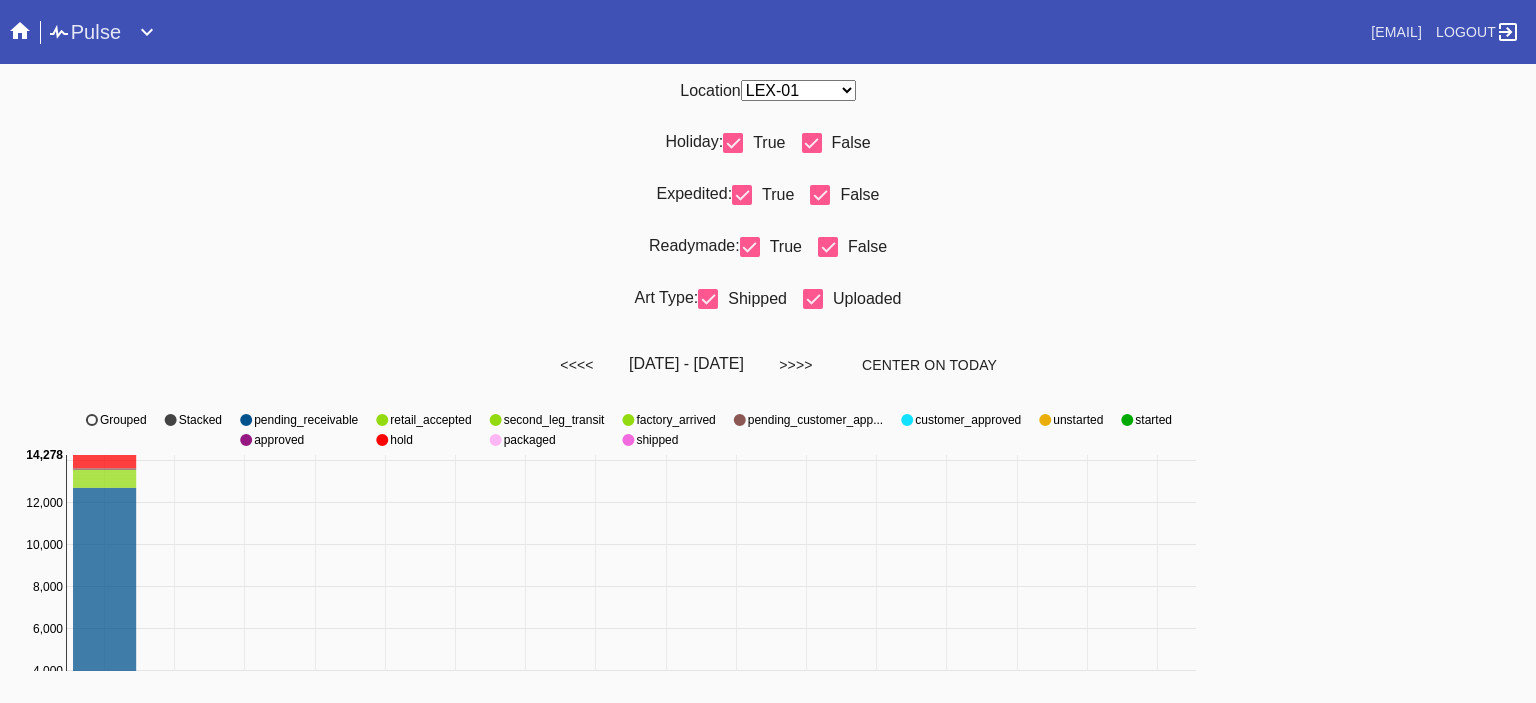 click on "Any Location DCA-05 ELP-01 LAS-01 LEX-01 LEX-03" at bounding box center [798, 90] 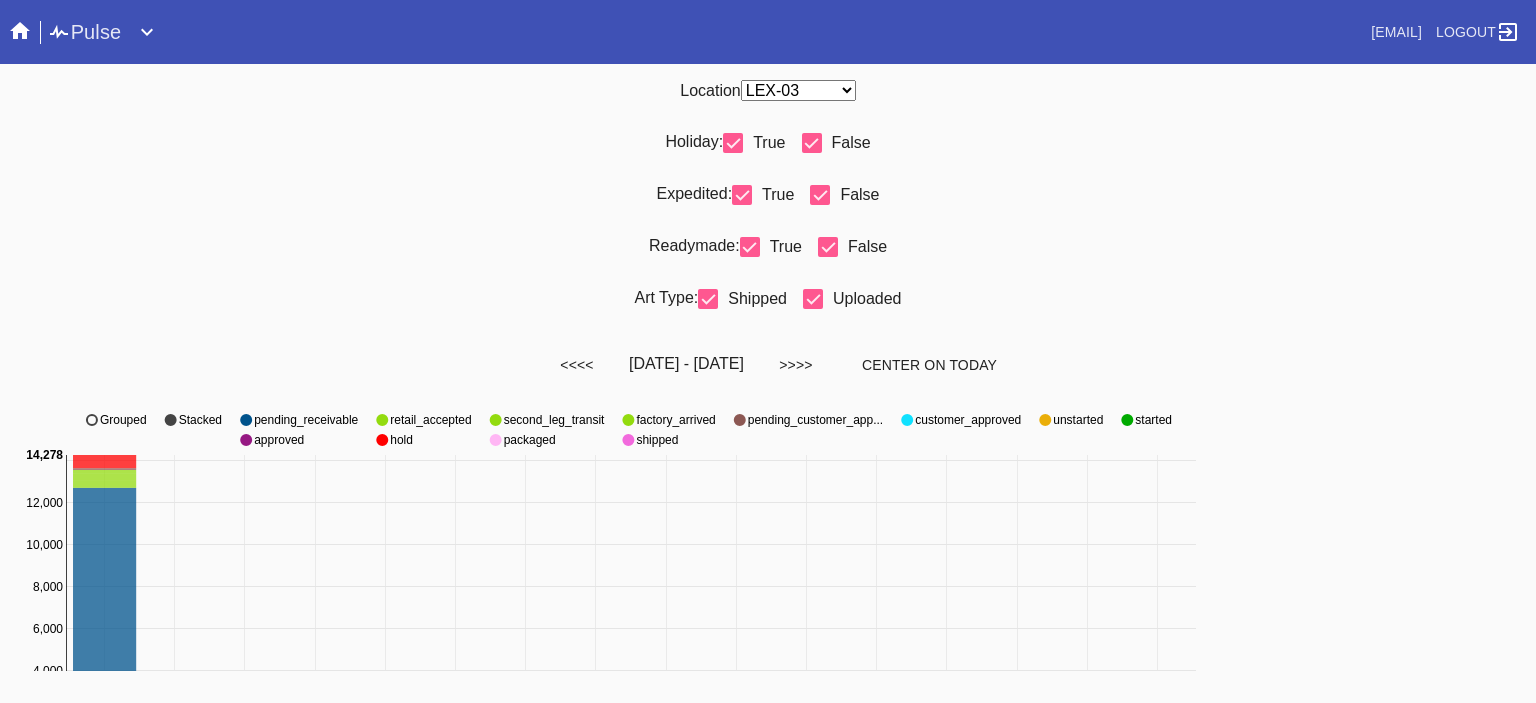 click on "Any Location DCA-05 ELP-01 LAS-01 LEX-01 LEX-03" at bounding box center [798, 90] 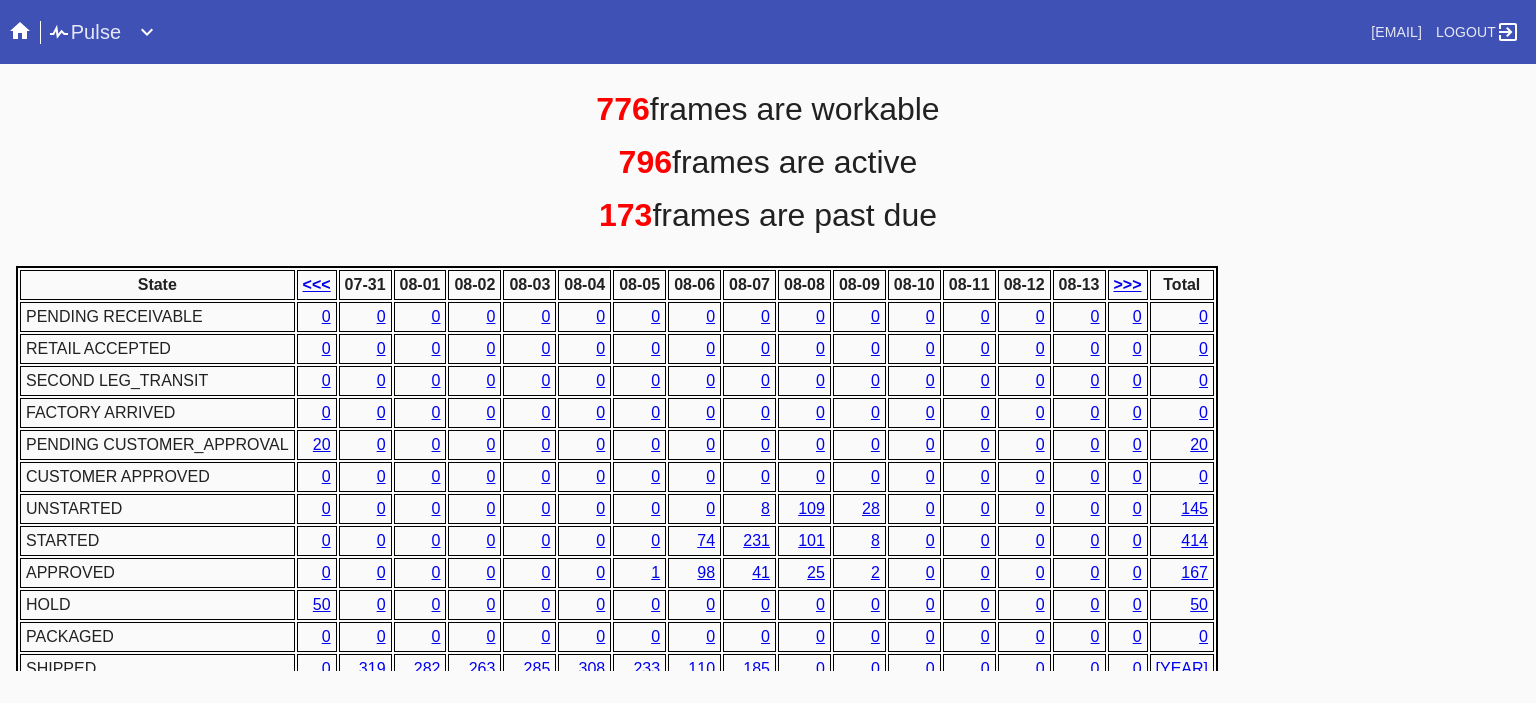 scroll, scrollTop: 936, scrollLeft: 0, axis: vertical 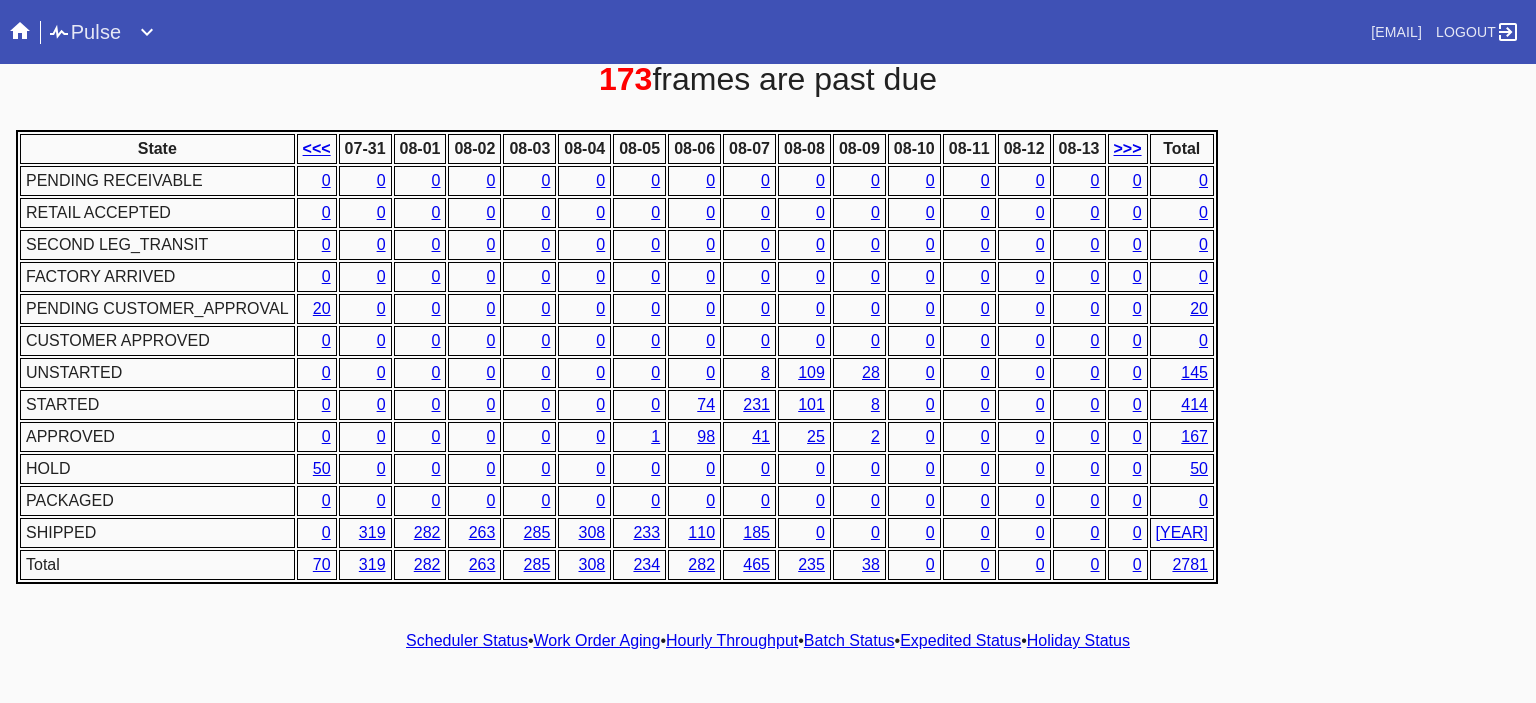 click on "1" at bounding box center [655, 436] 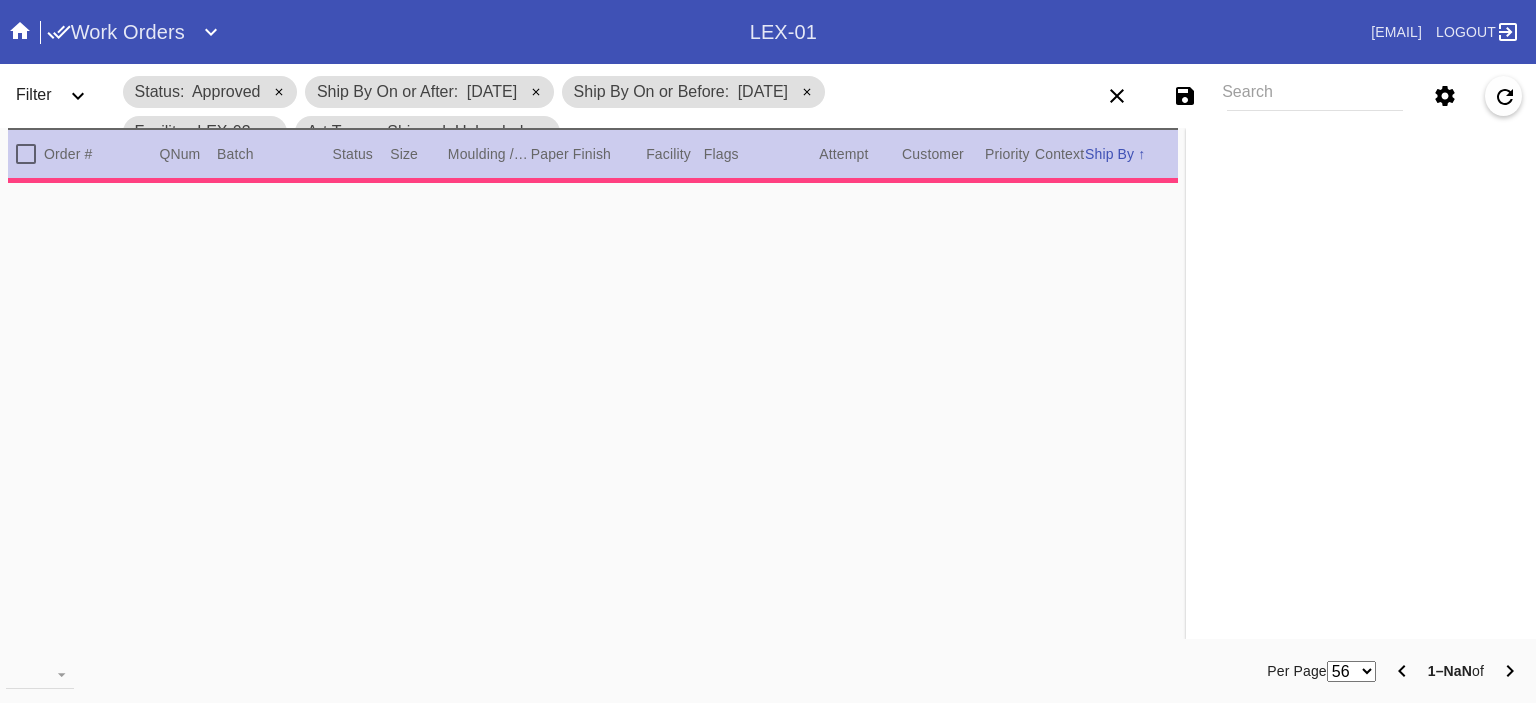 scroll, scrollTop: 0, scrollLeft: 0, axis: both 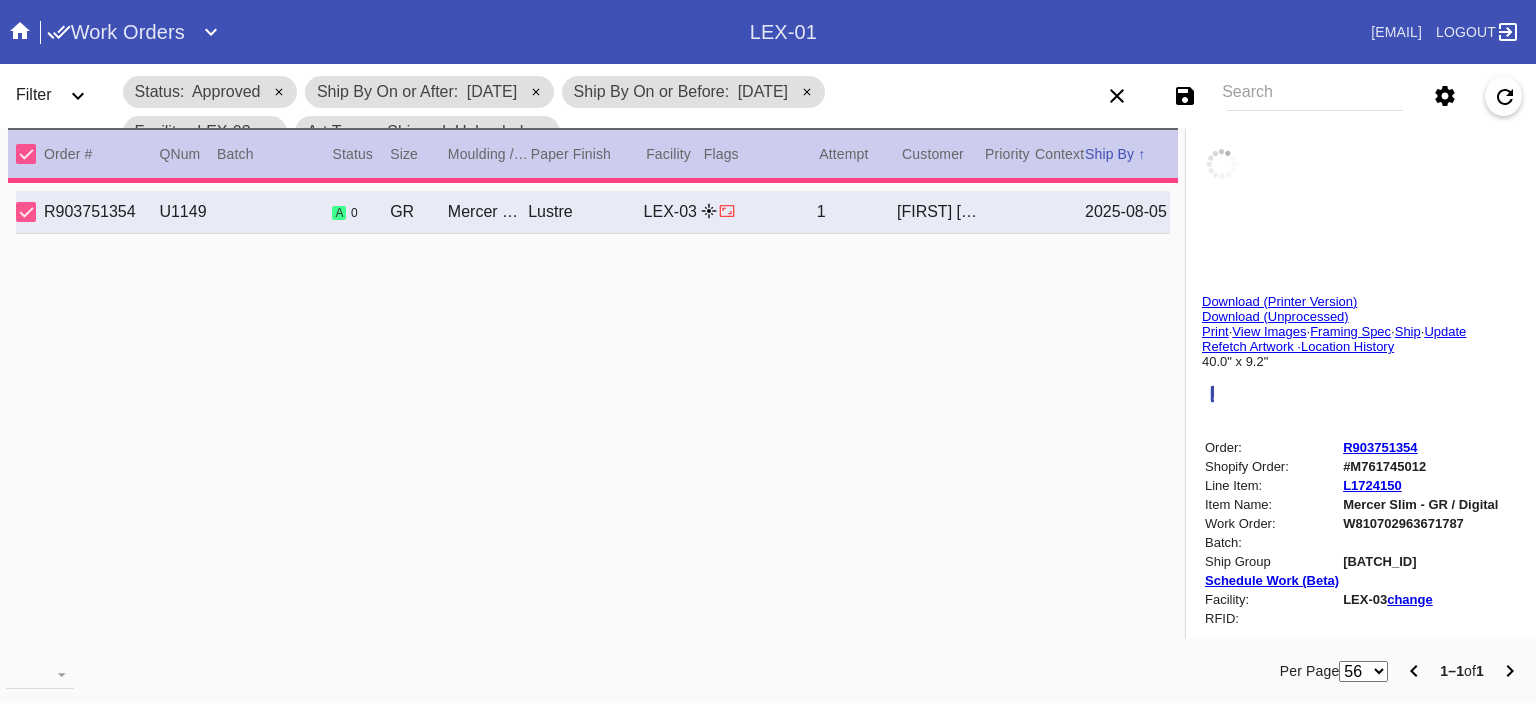 type on "2nd Place, Eclipse" 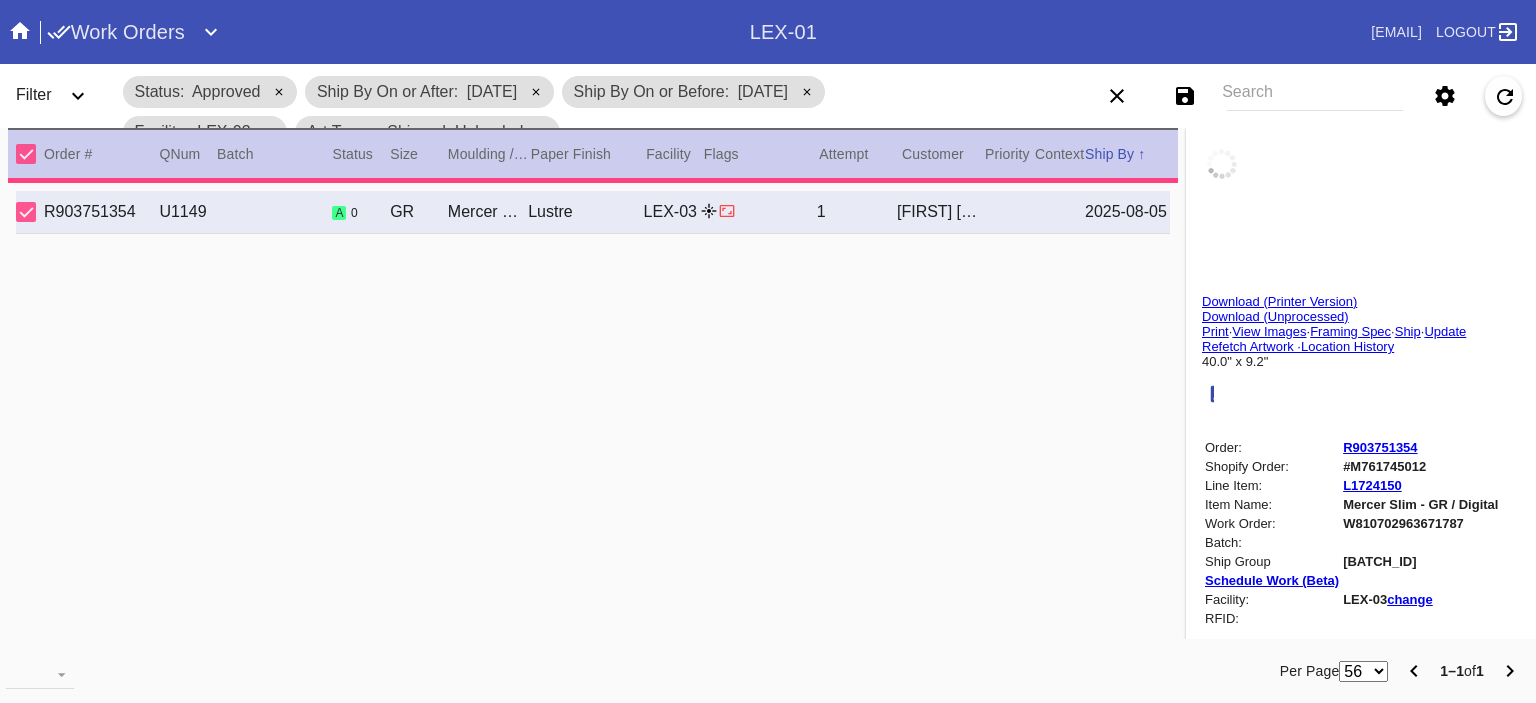 type on "2024 AAAP Contest" 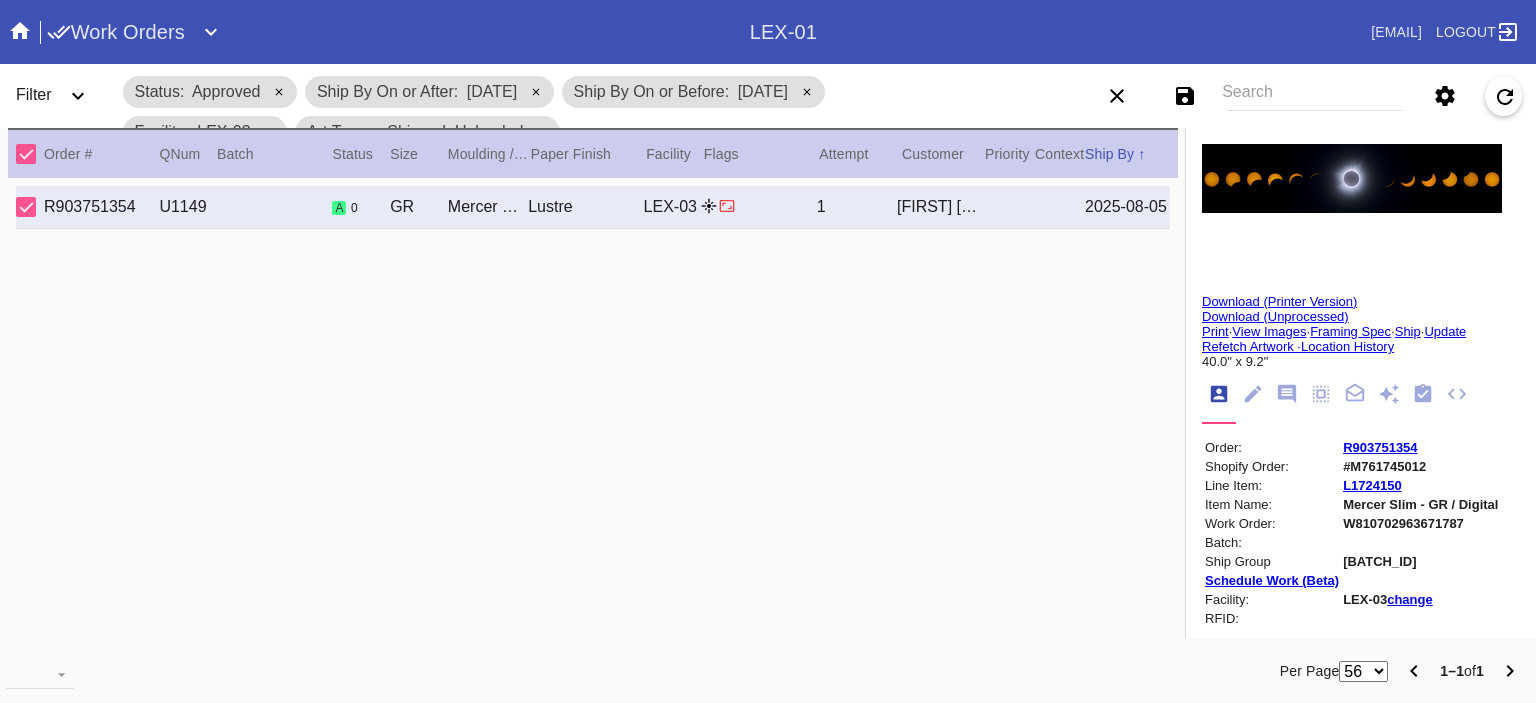 click at bounding box center (1352, 178) 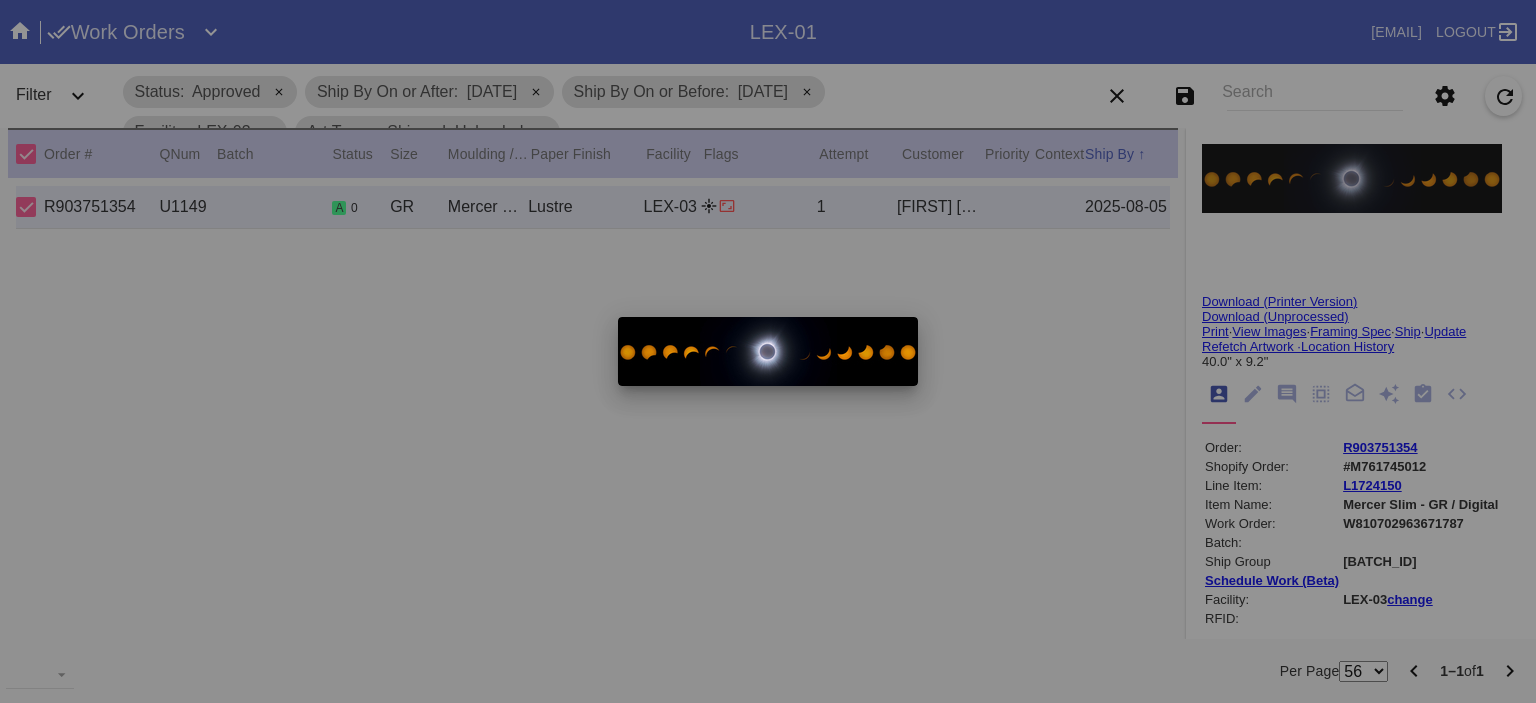 click at bounding box center [768, 351] 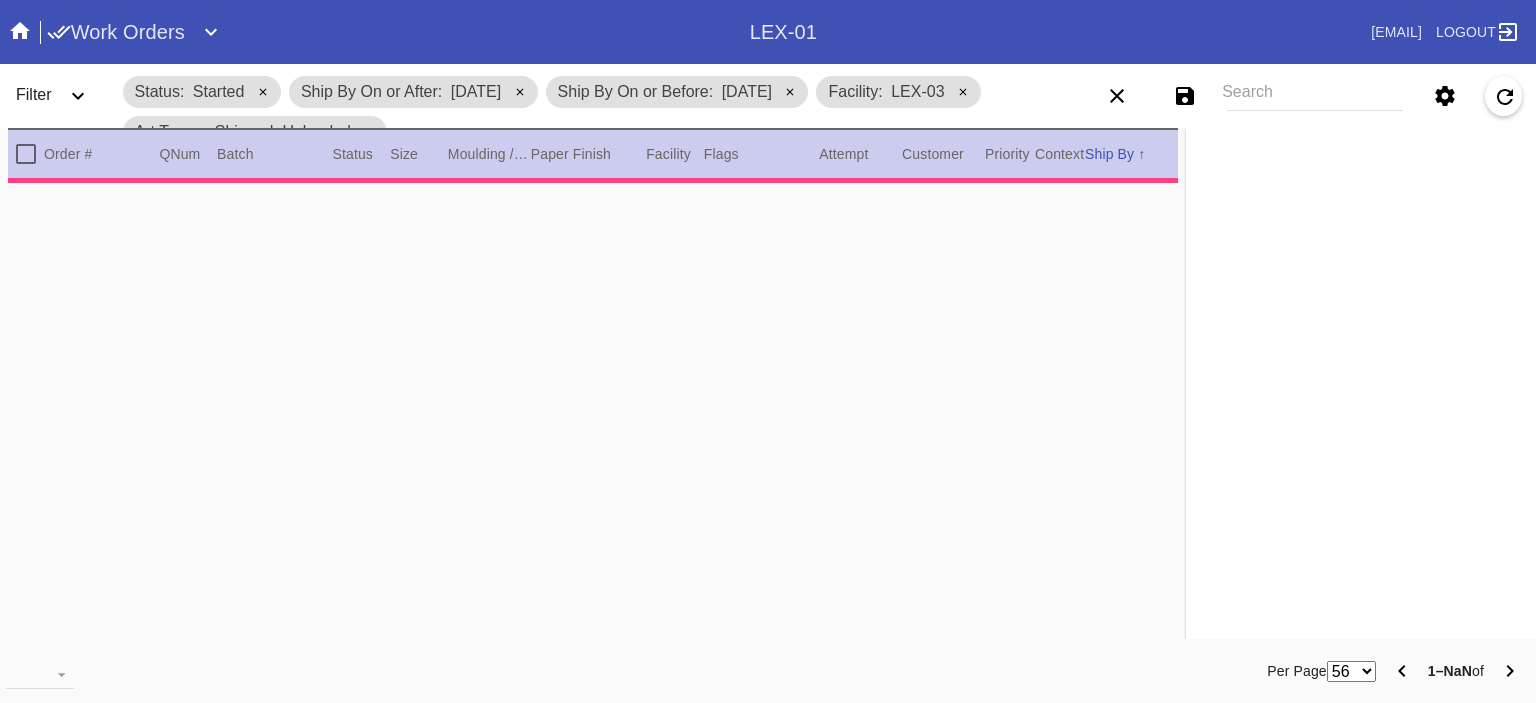scroll, scrollTop: 0, scrollLeft: 0, axis: both 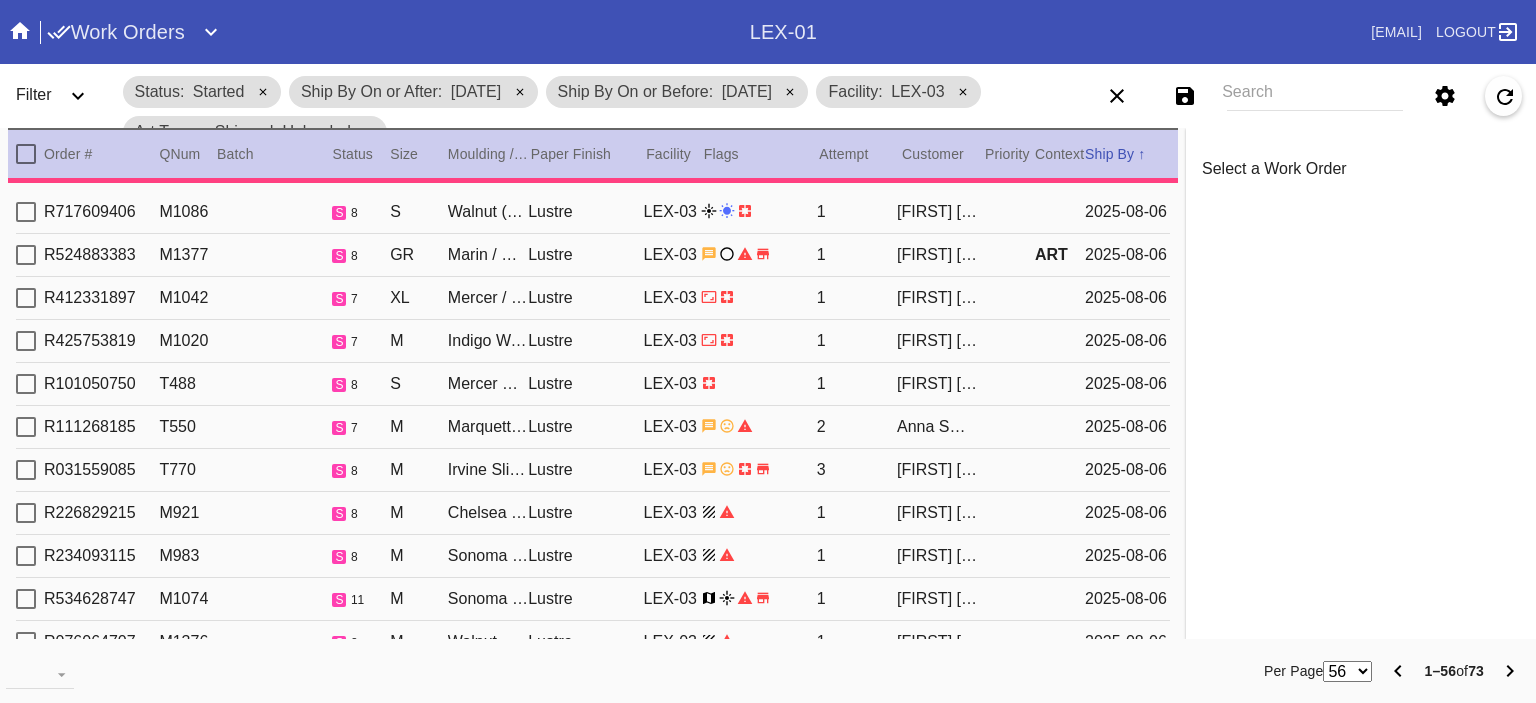 click on "56 100 250" at bounding box center [1347, 671] 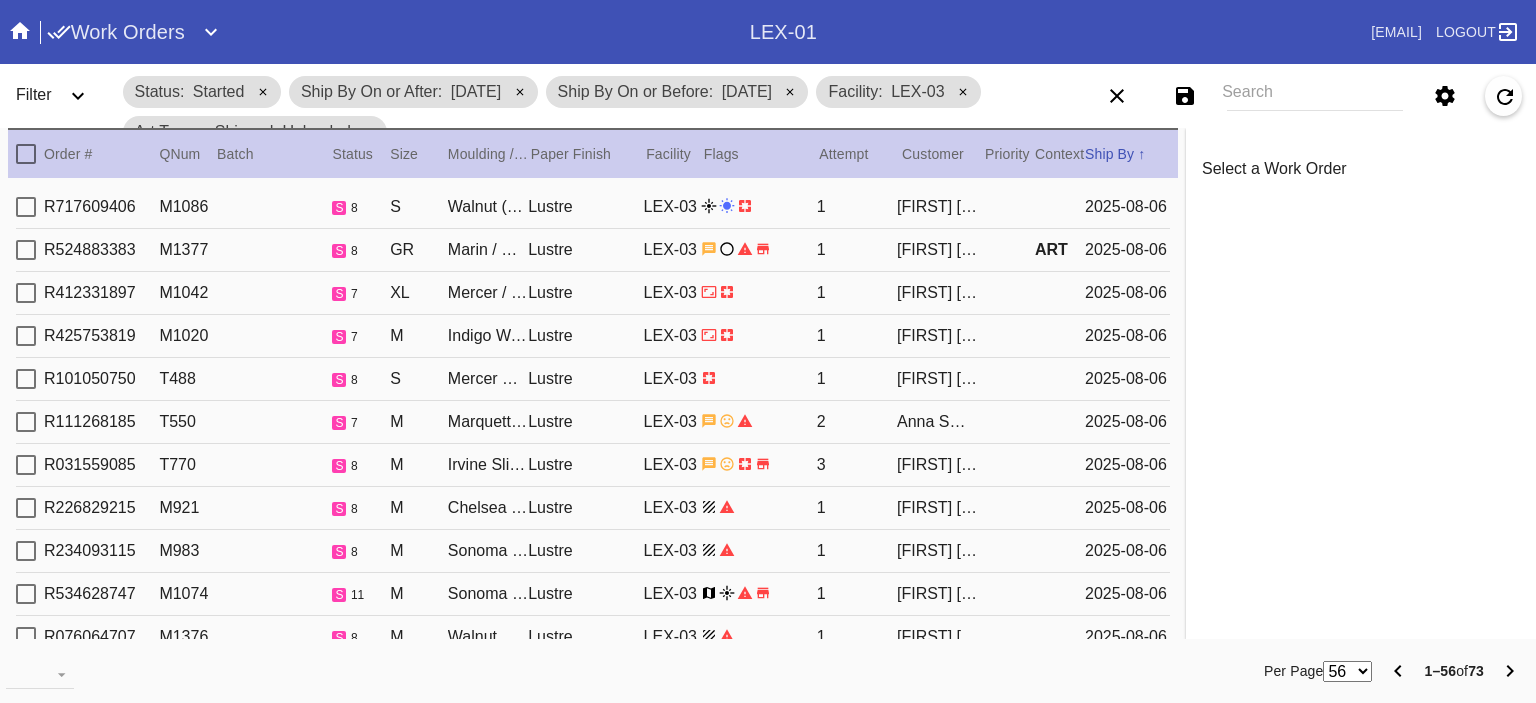 select on "number:100" 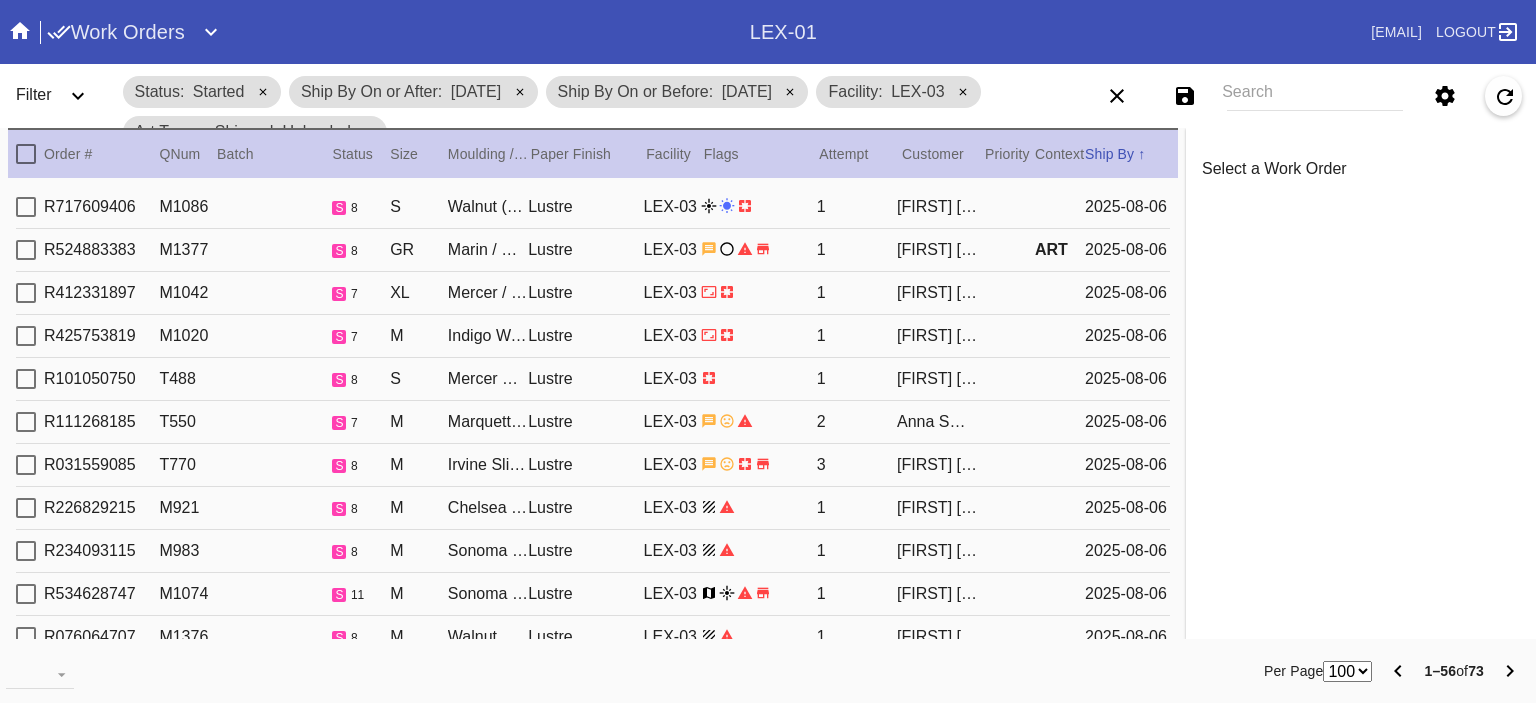 click on "56 100 250" at bounding box center [1347, 671] 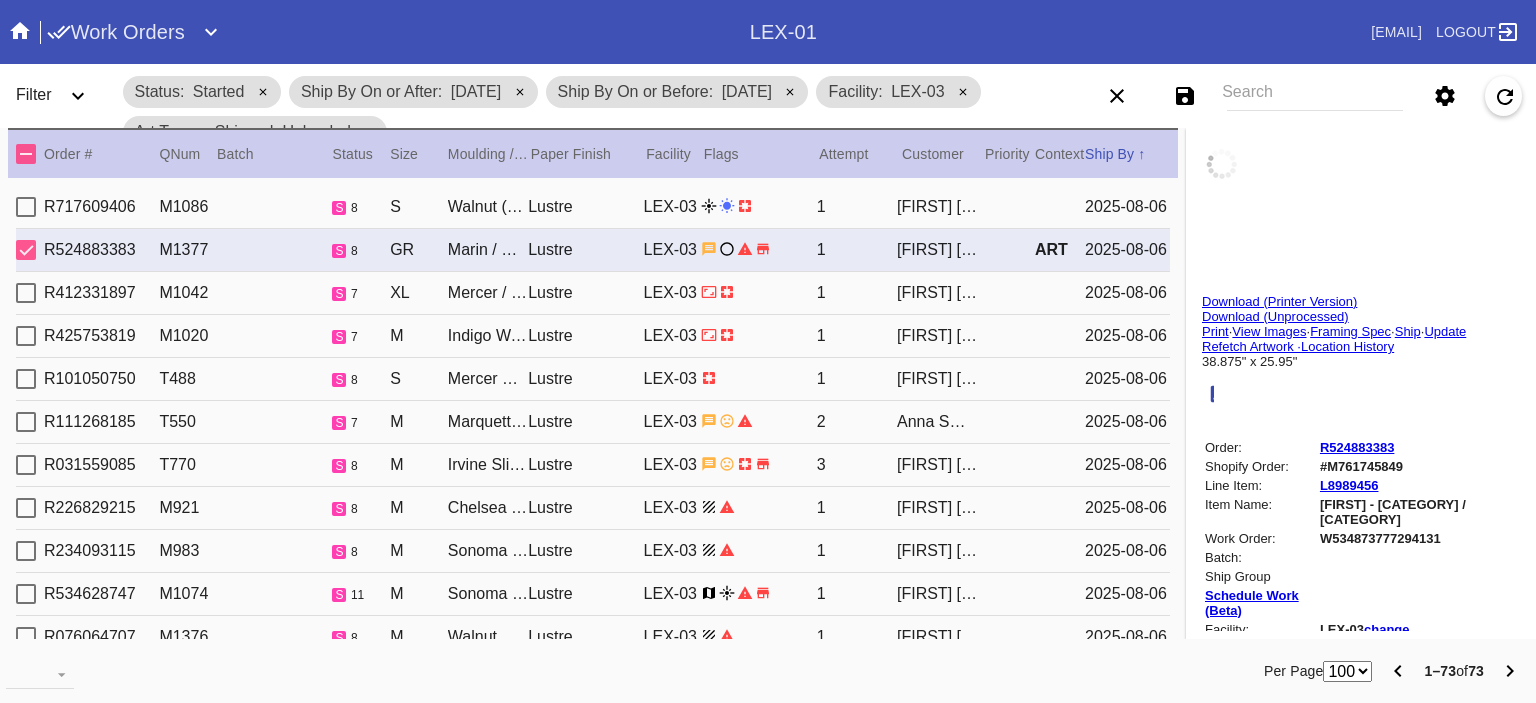 type on "*** CUSTOM MAT CAN BE FOUND AT: O:\Zund\Willie\Custom Mats W/O#" 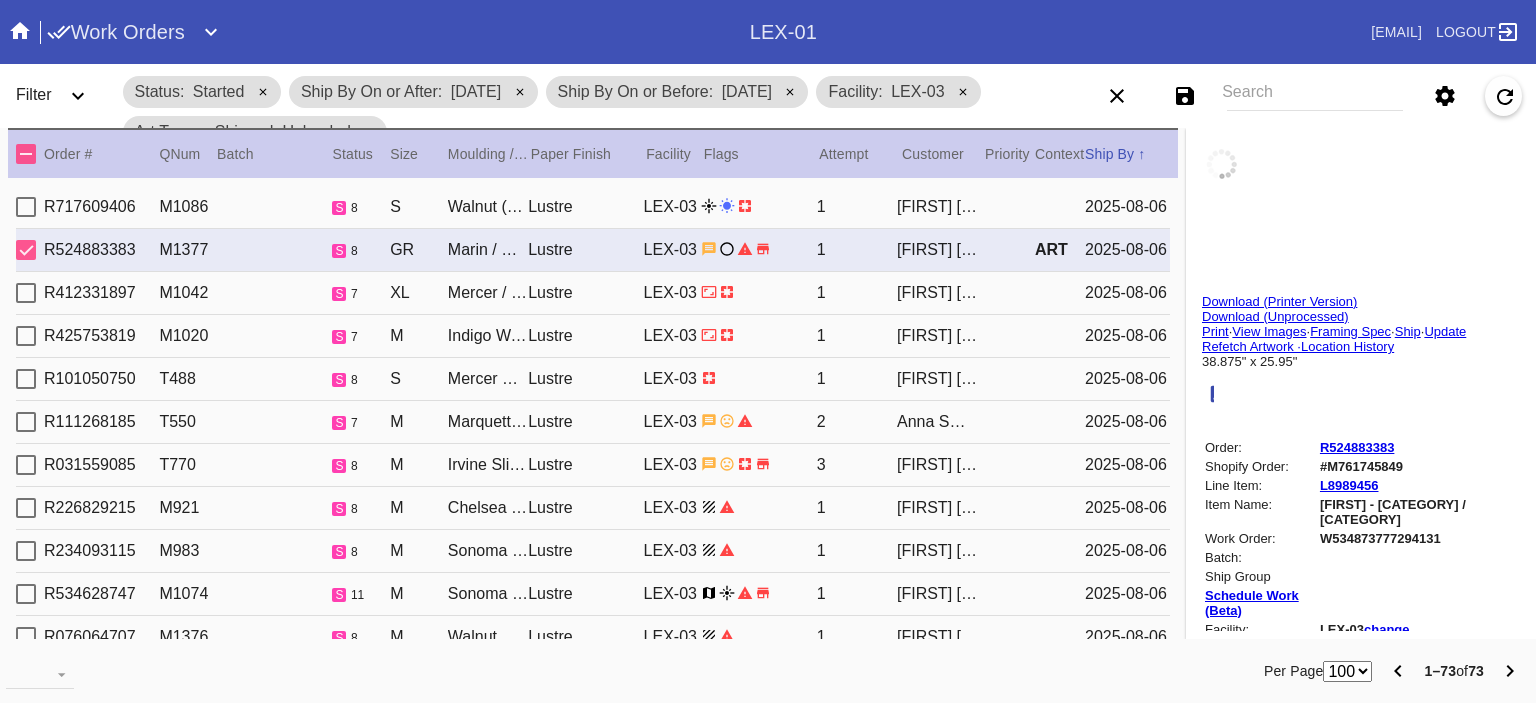 type on "3.5" 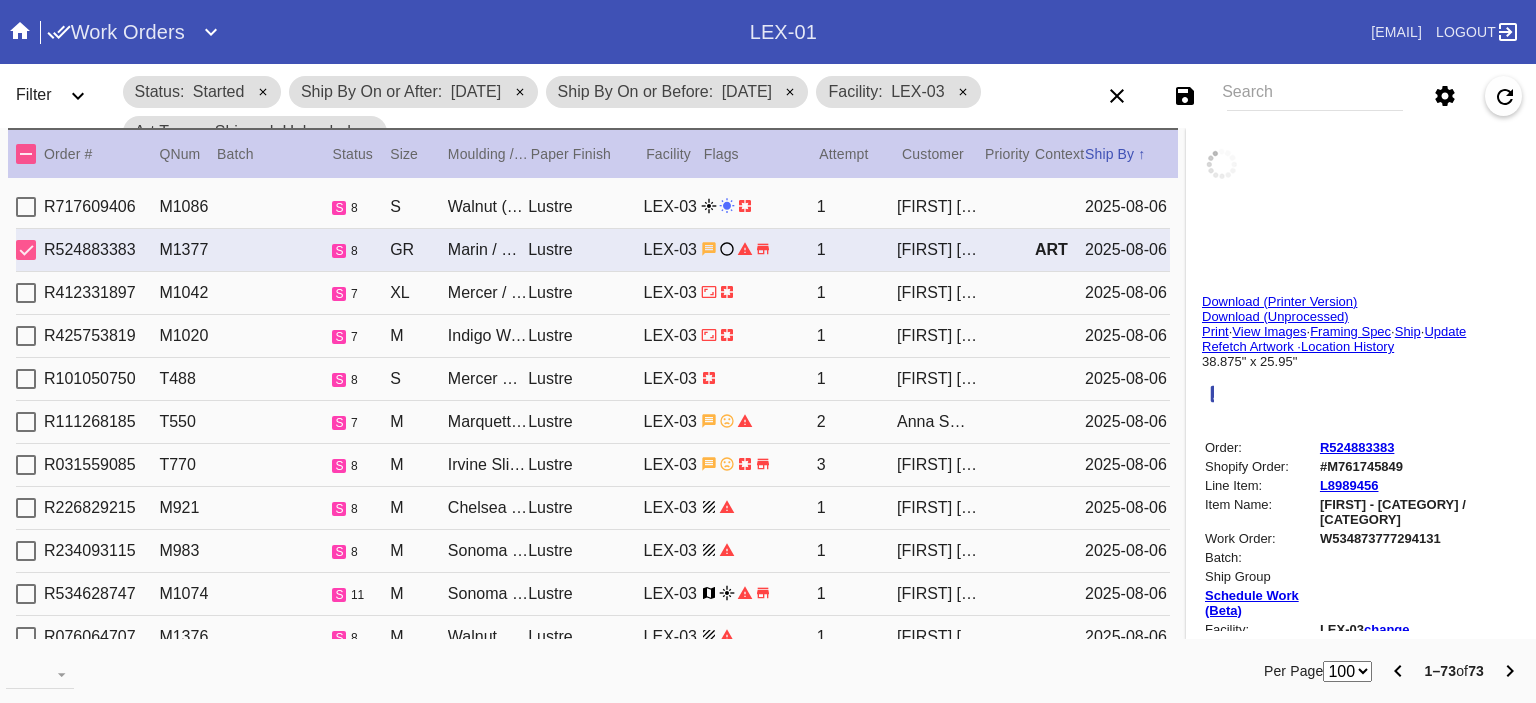 type on "3.5" 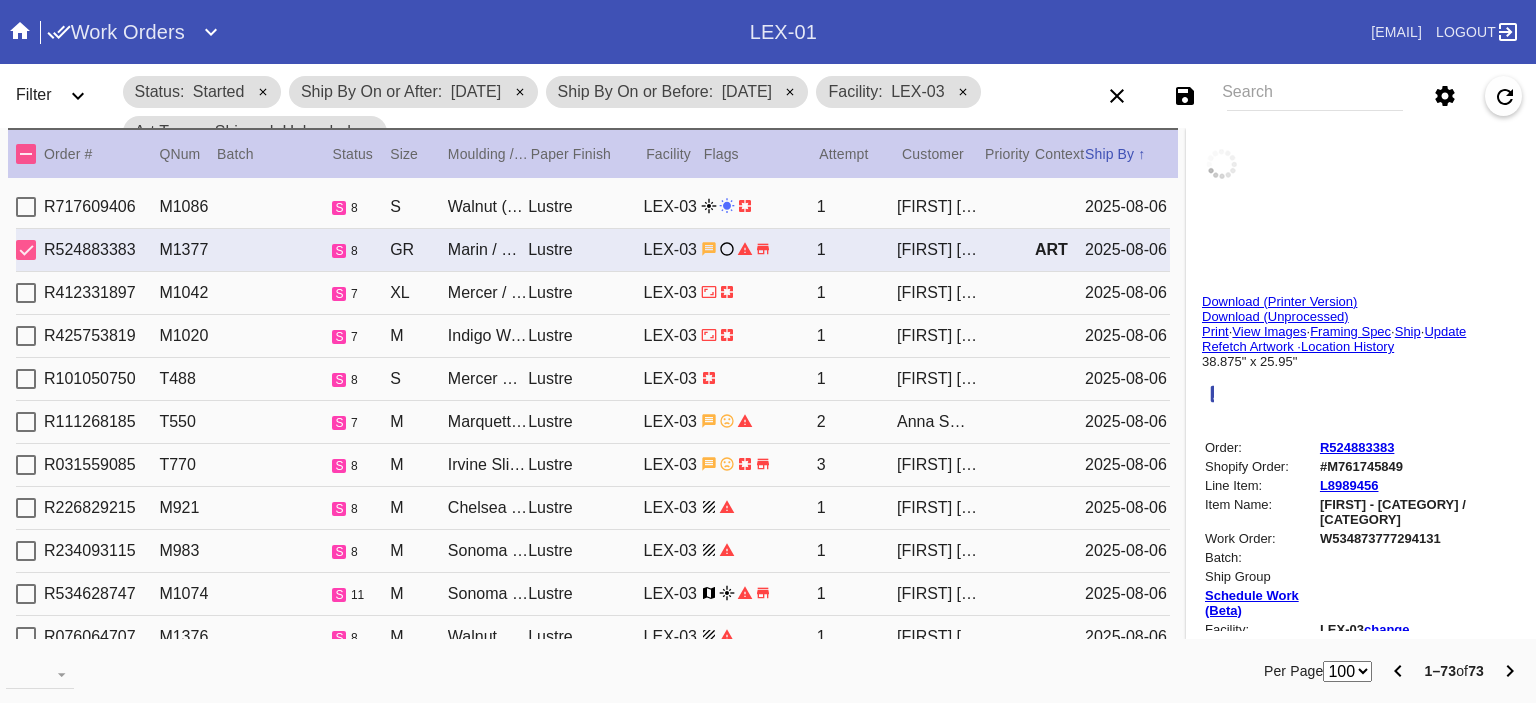 type on "3.5" 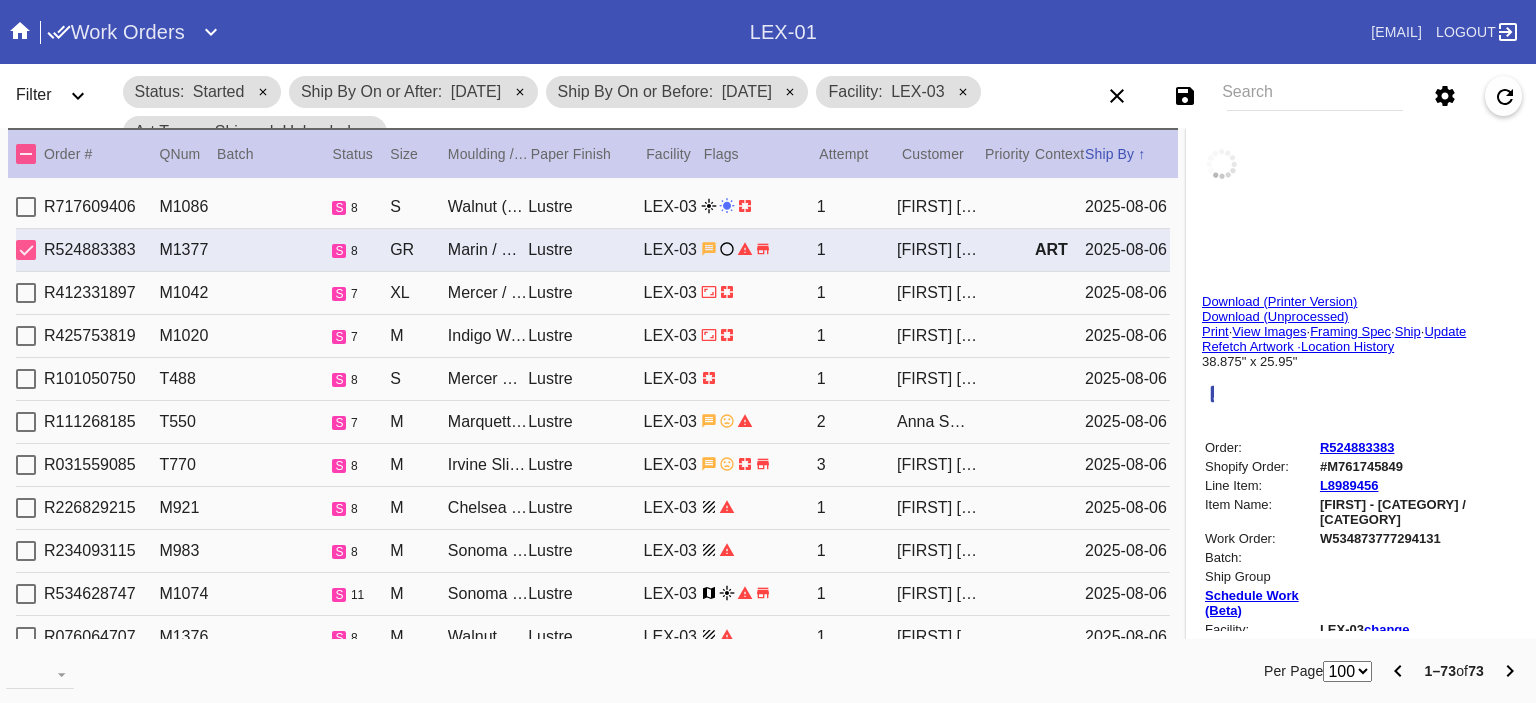 type on "3.5" 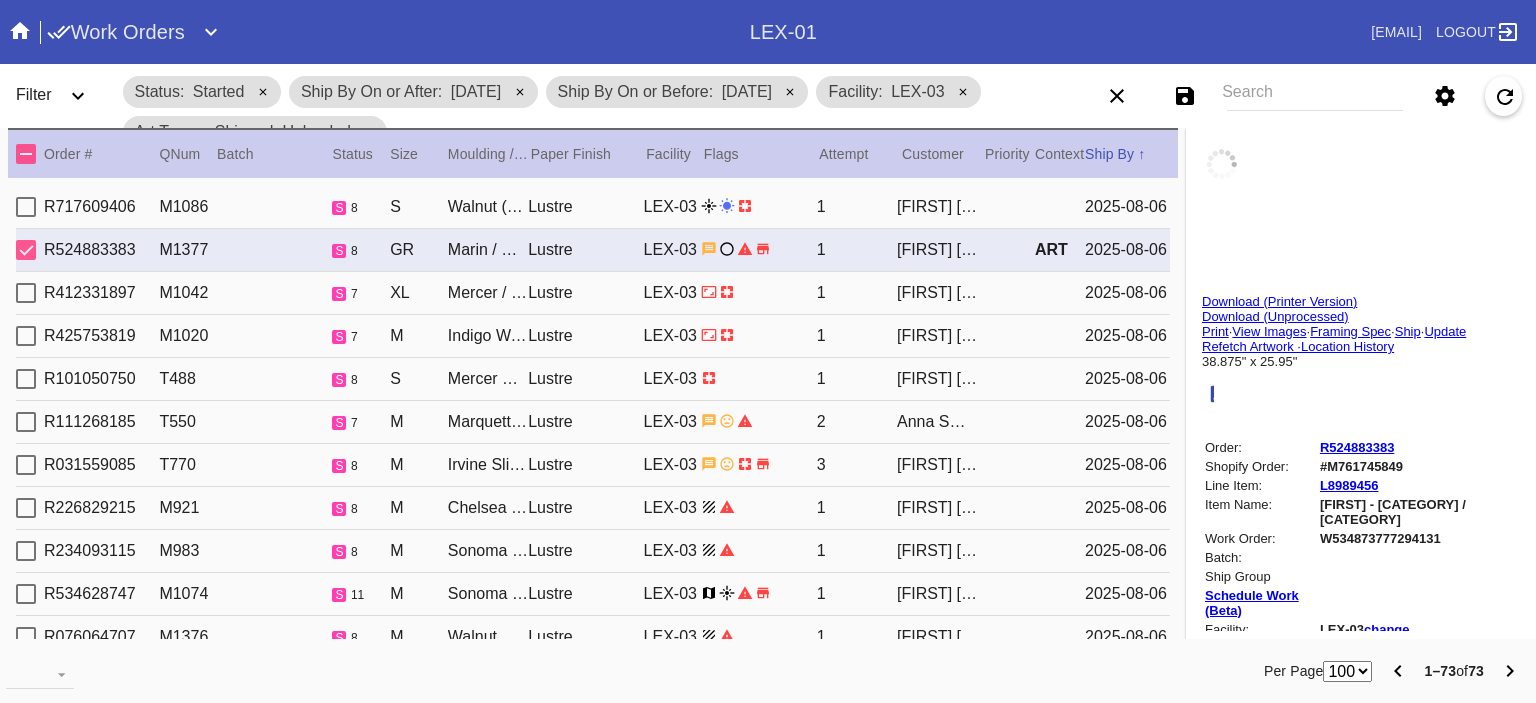 type on "0.1875" 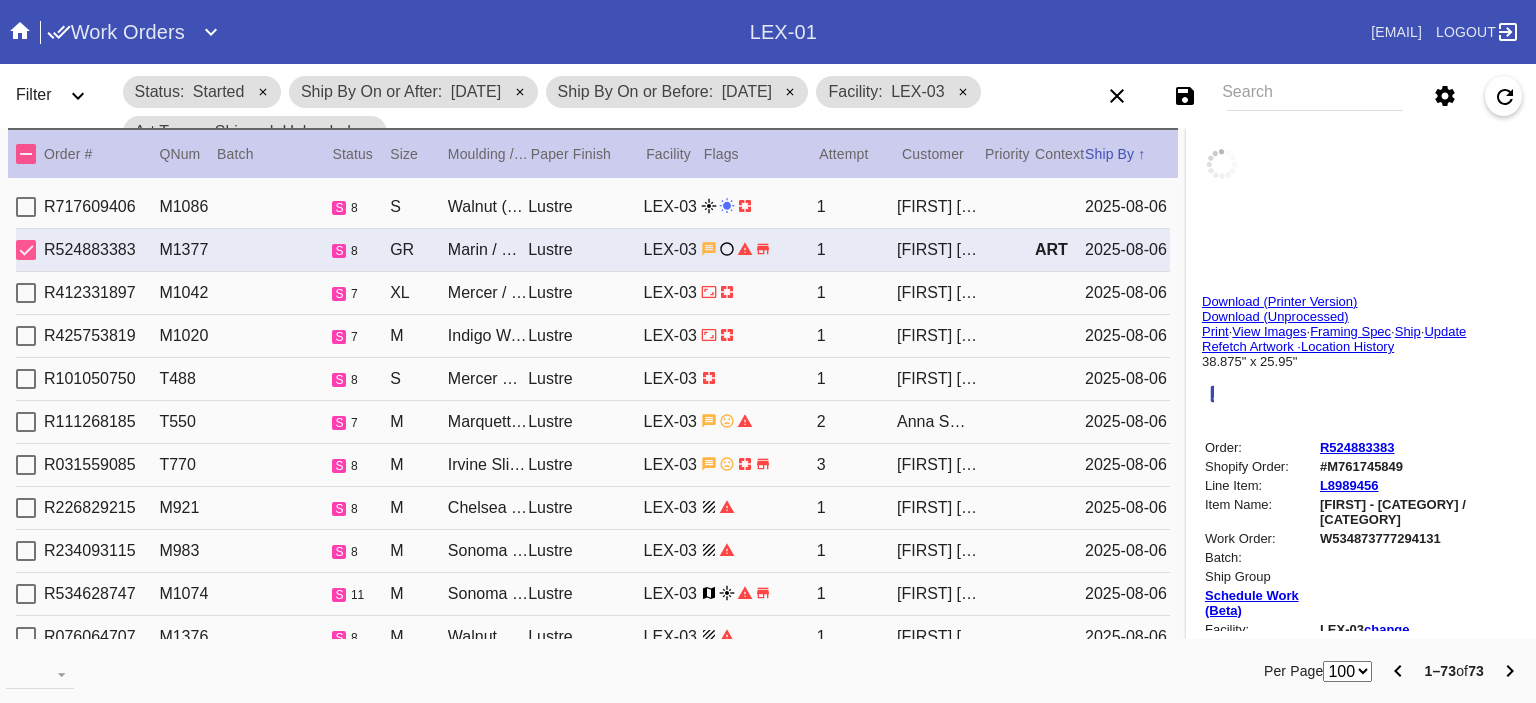 type on "38.625" 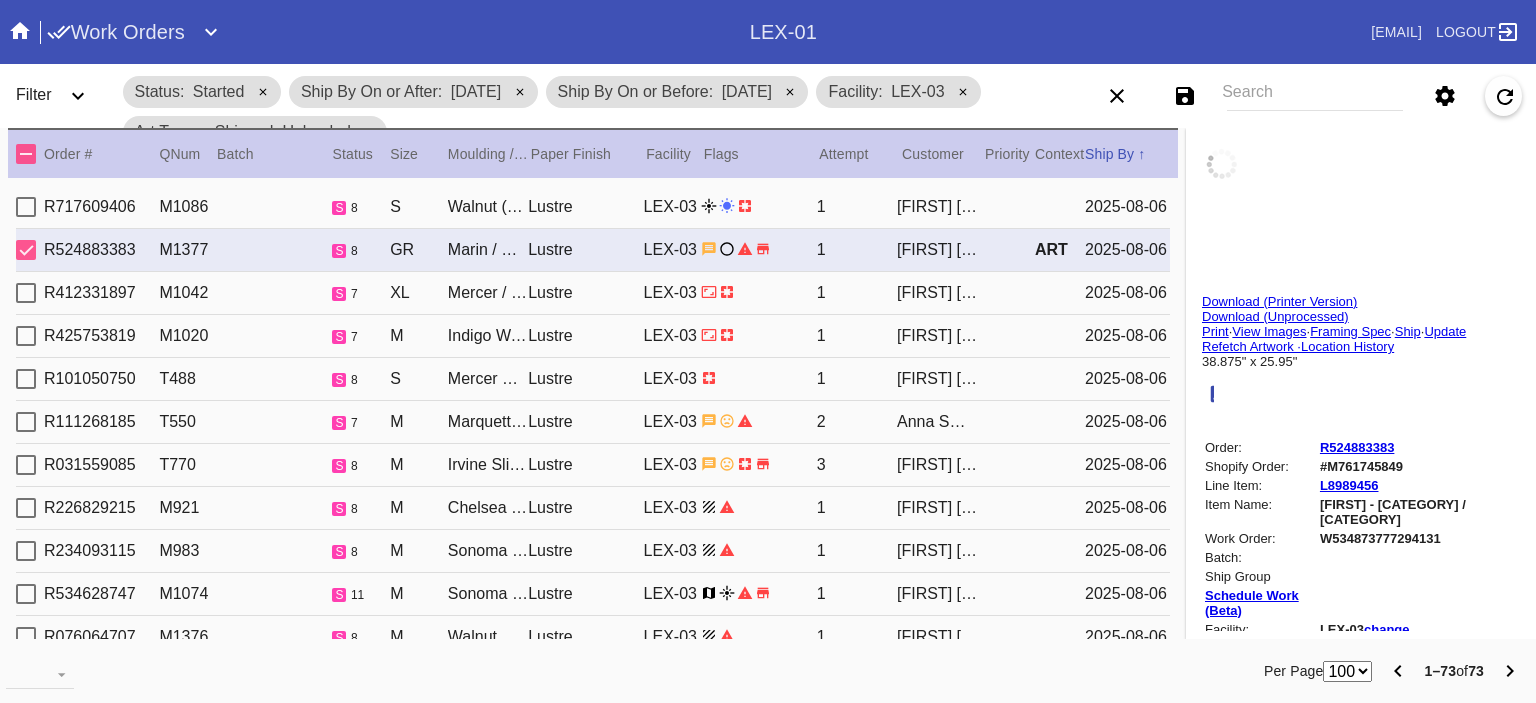 type on "25.625" 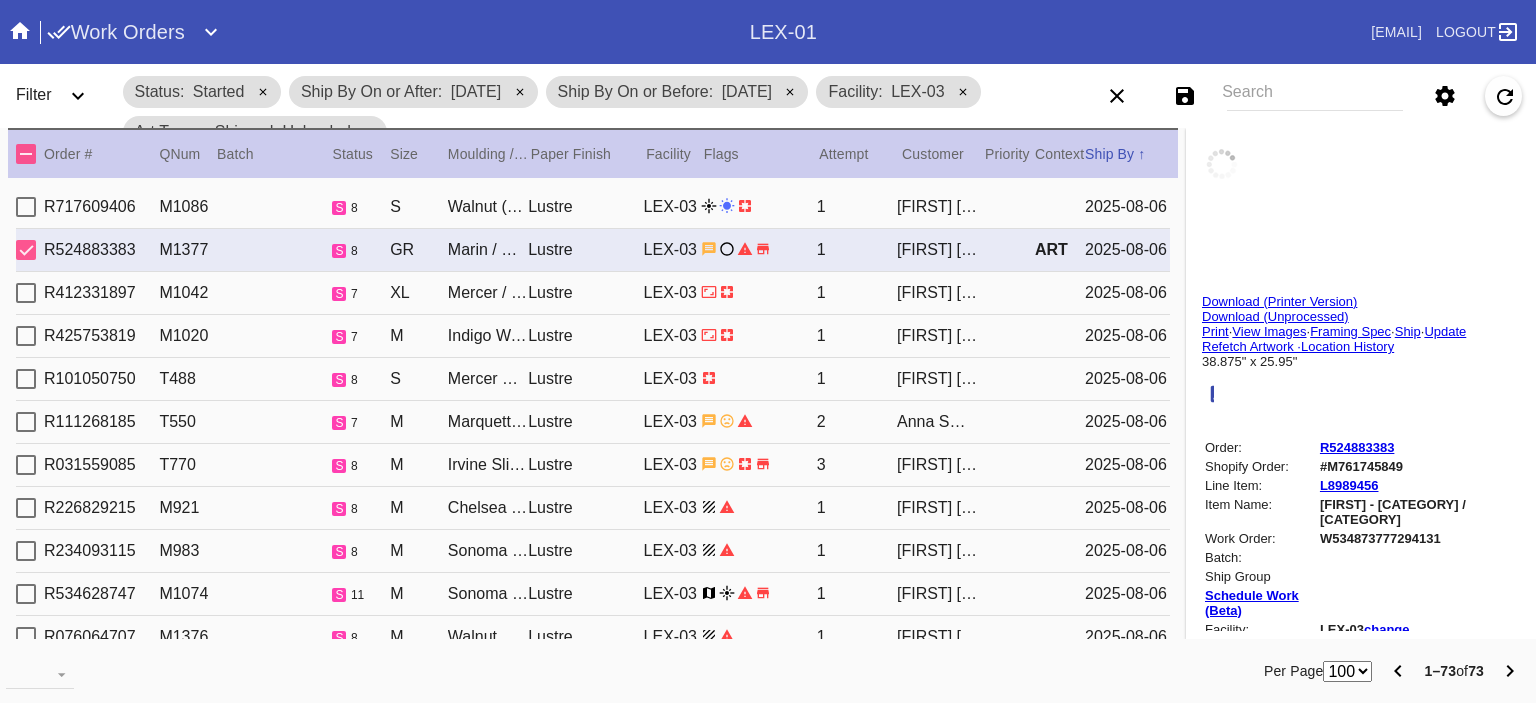 type on "8/4/2025" 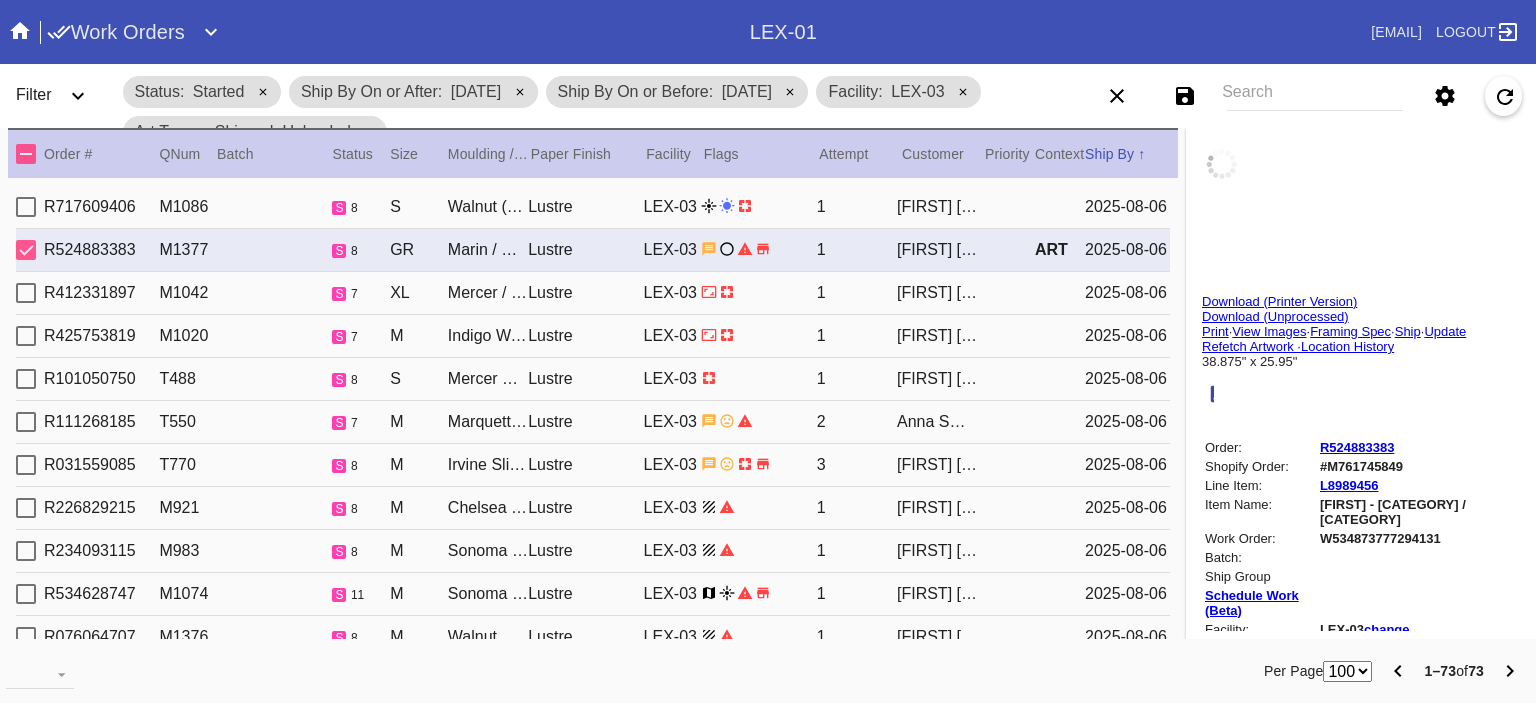 type on "8/6/2025" 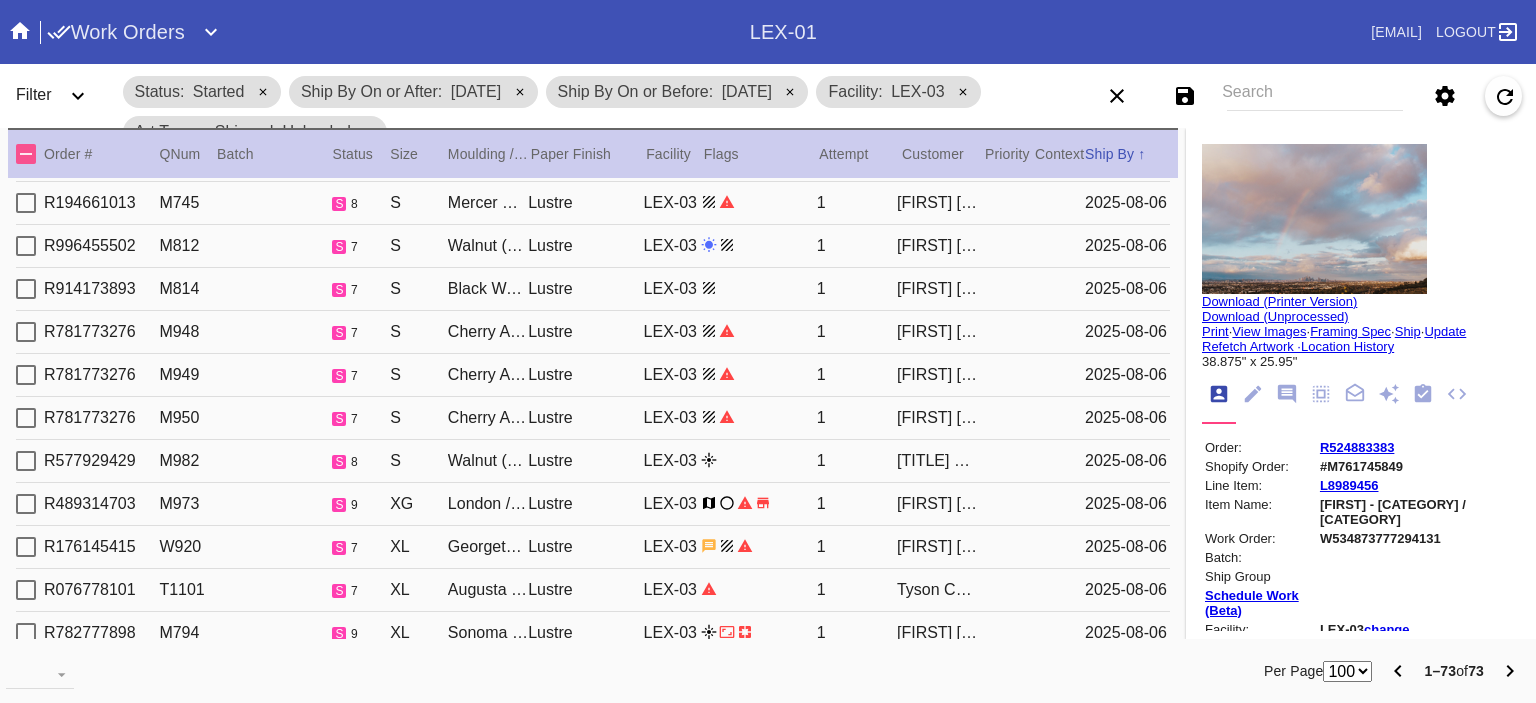 scroll, scrollTop: 704, scrollLeft: 0, axis: vertical 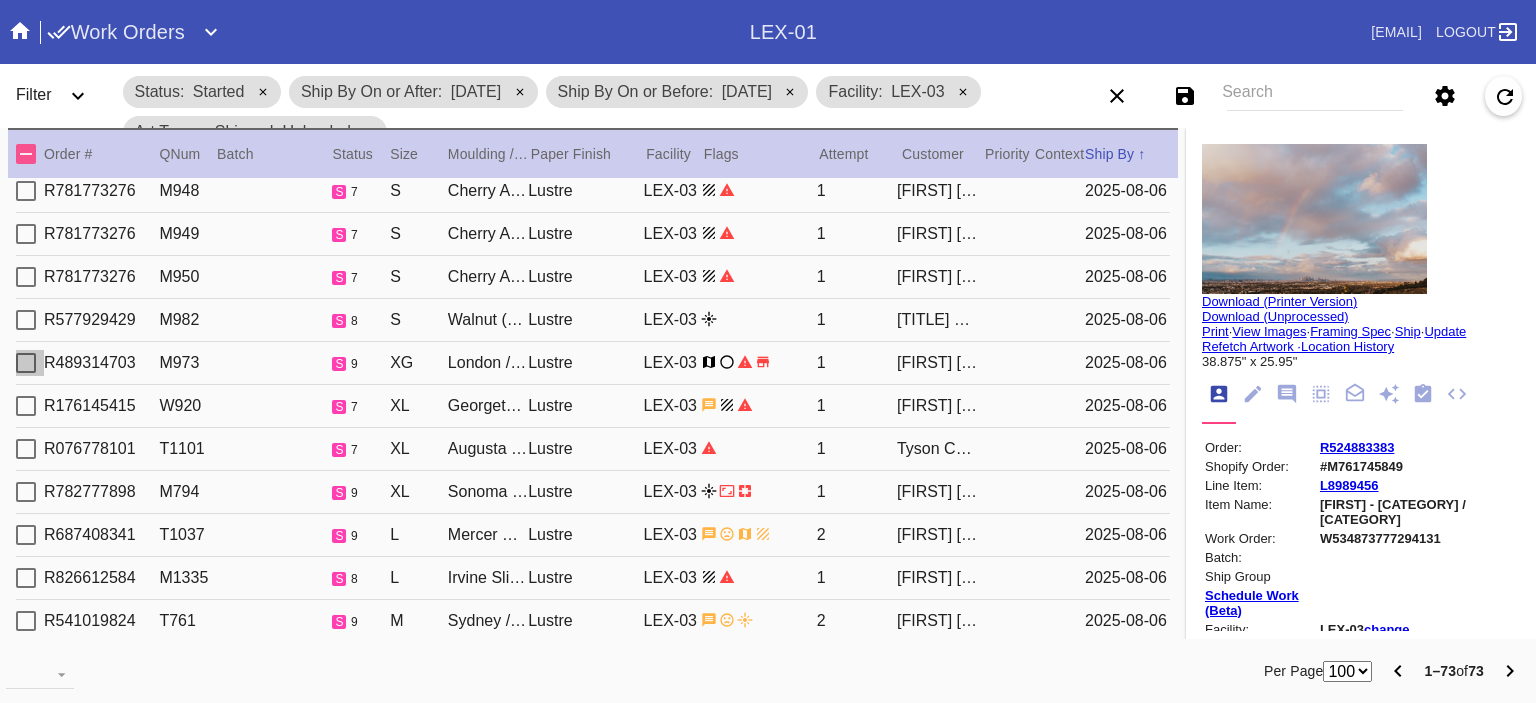 click at bounding box center (26, 363) 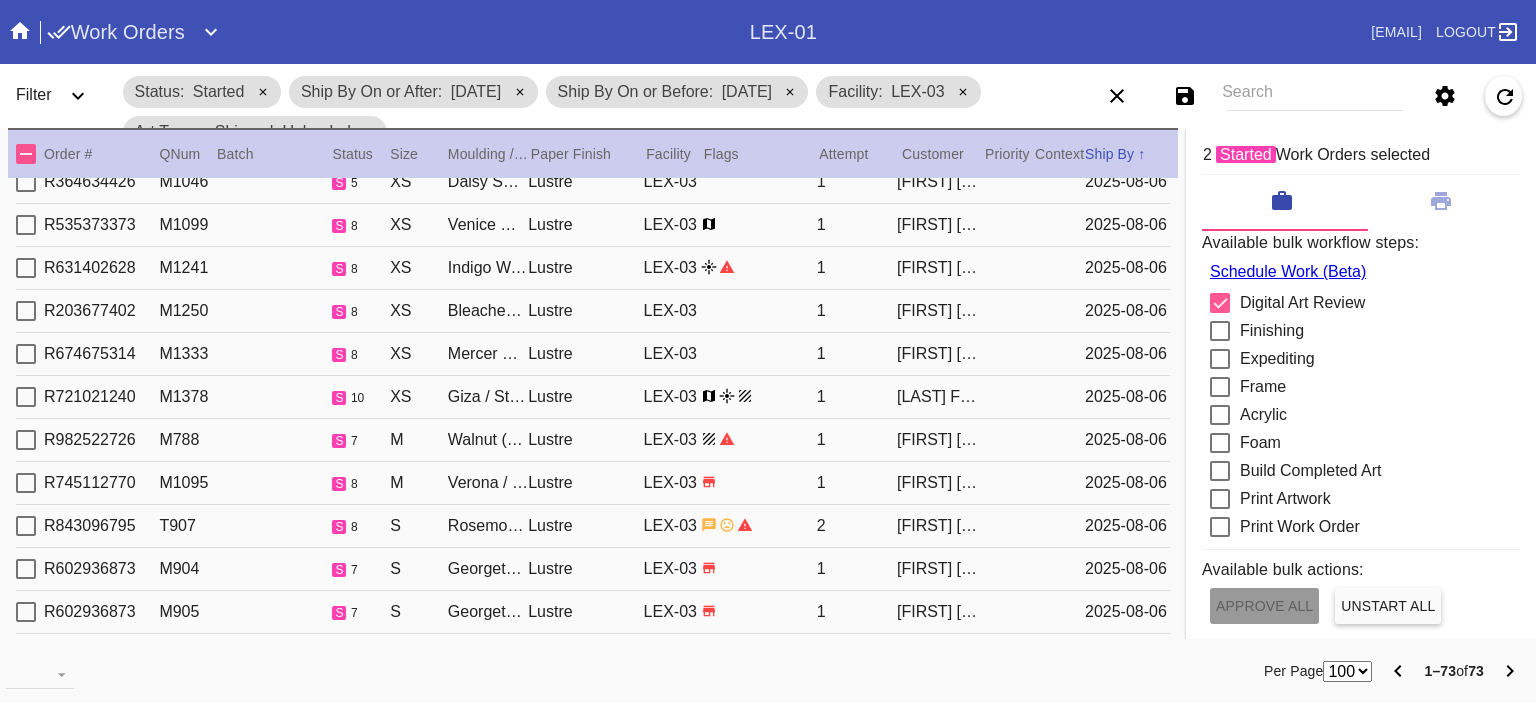 scroll, scrollTop: 2693, scrollLeft: 0, axis: vertical 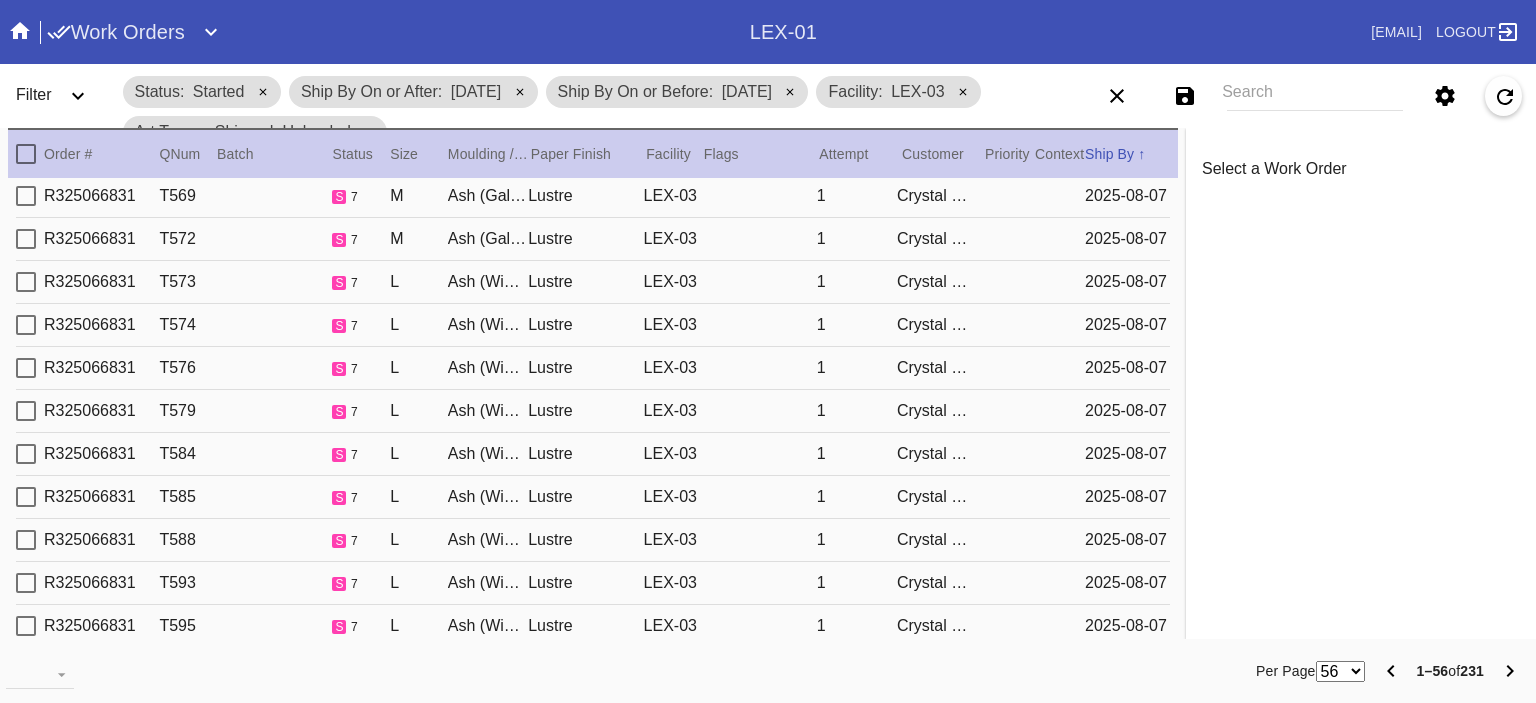 click on "Crystal Clise" at bounding box center (937, 196) 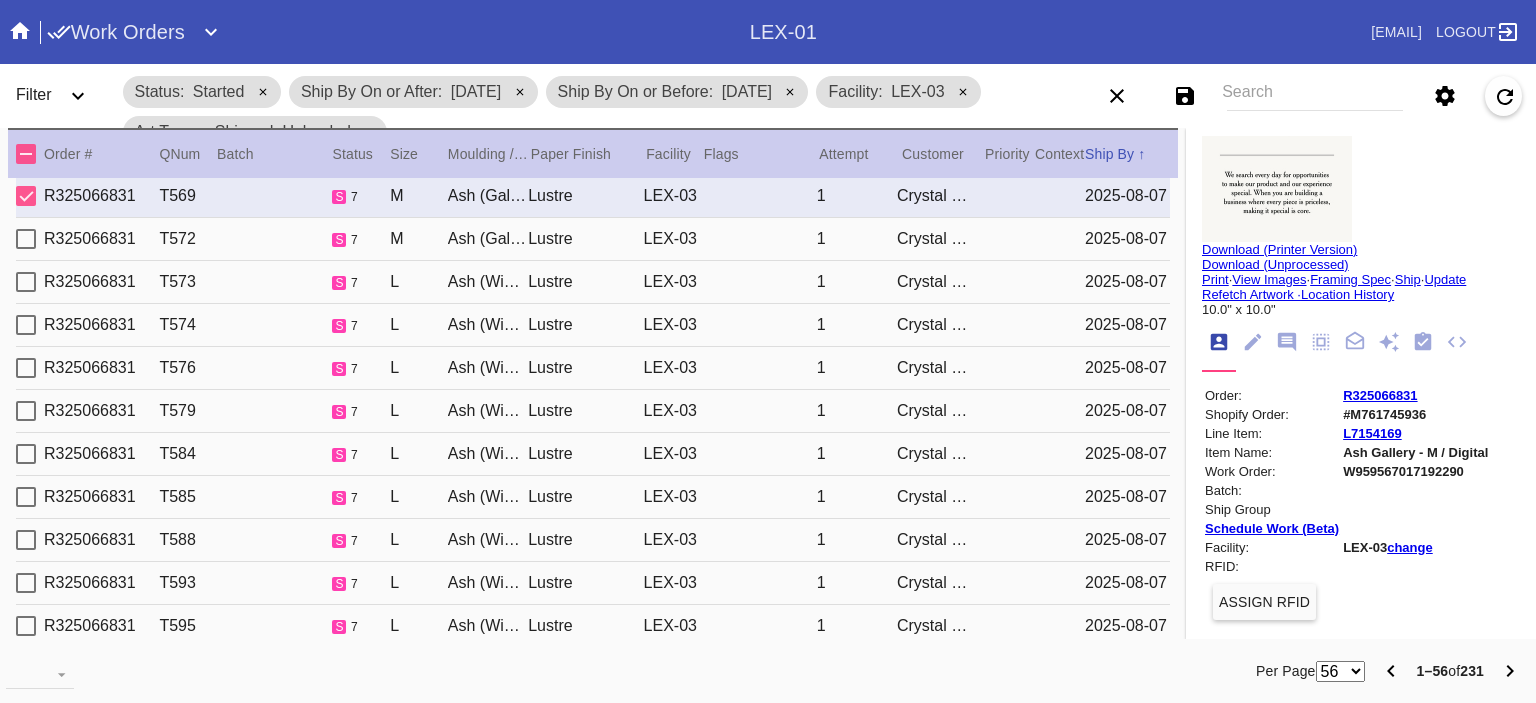 scroll, scrollTop: 0, scrollLeft: 0, axis: both 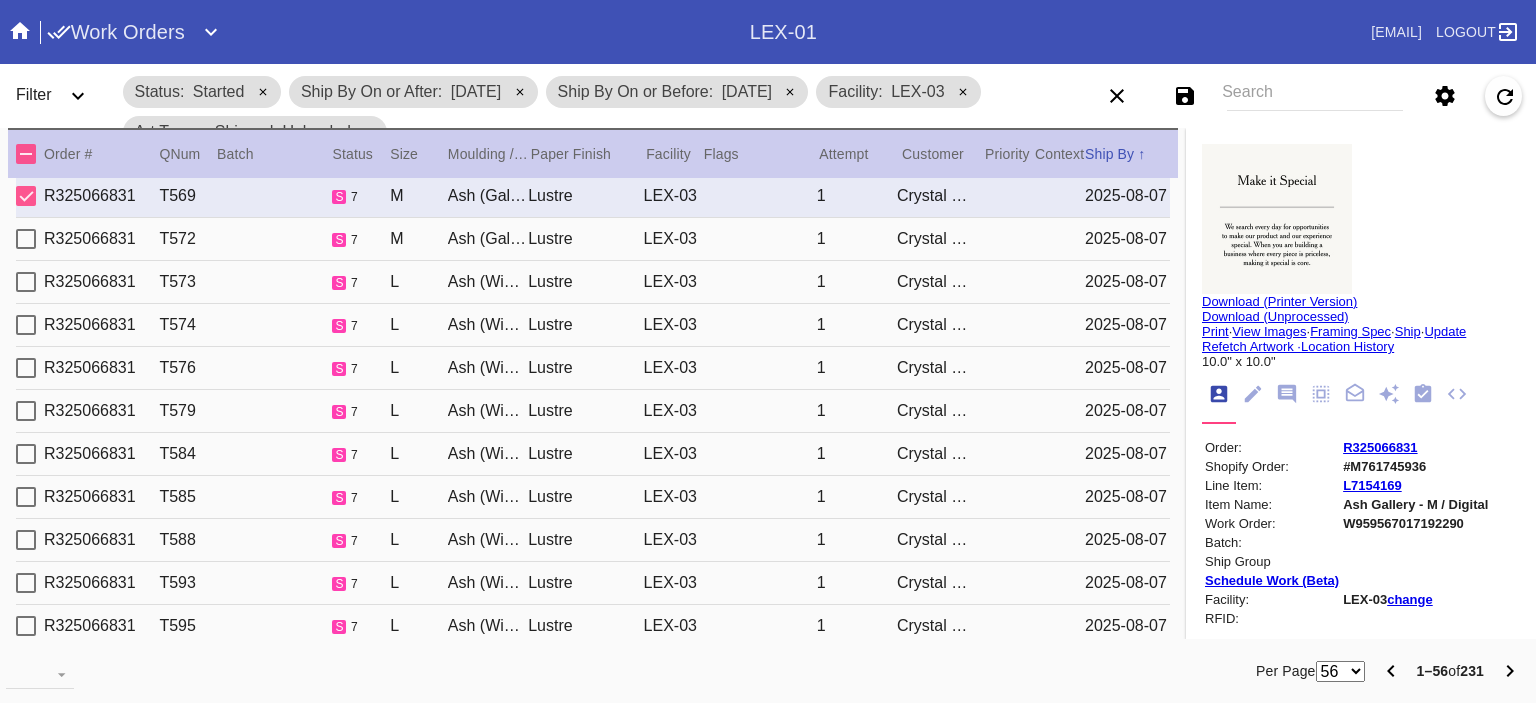 click at bounding box center (1277, 219) 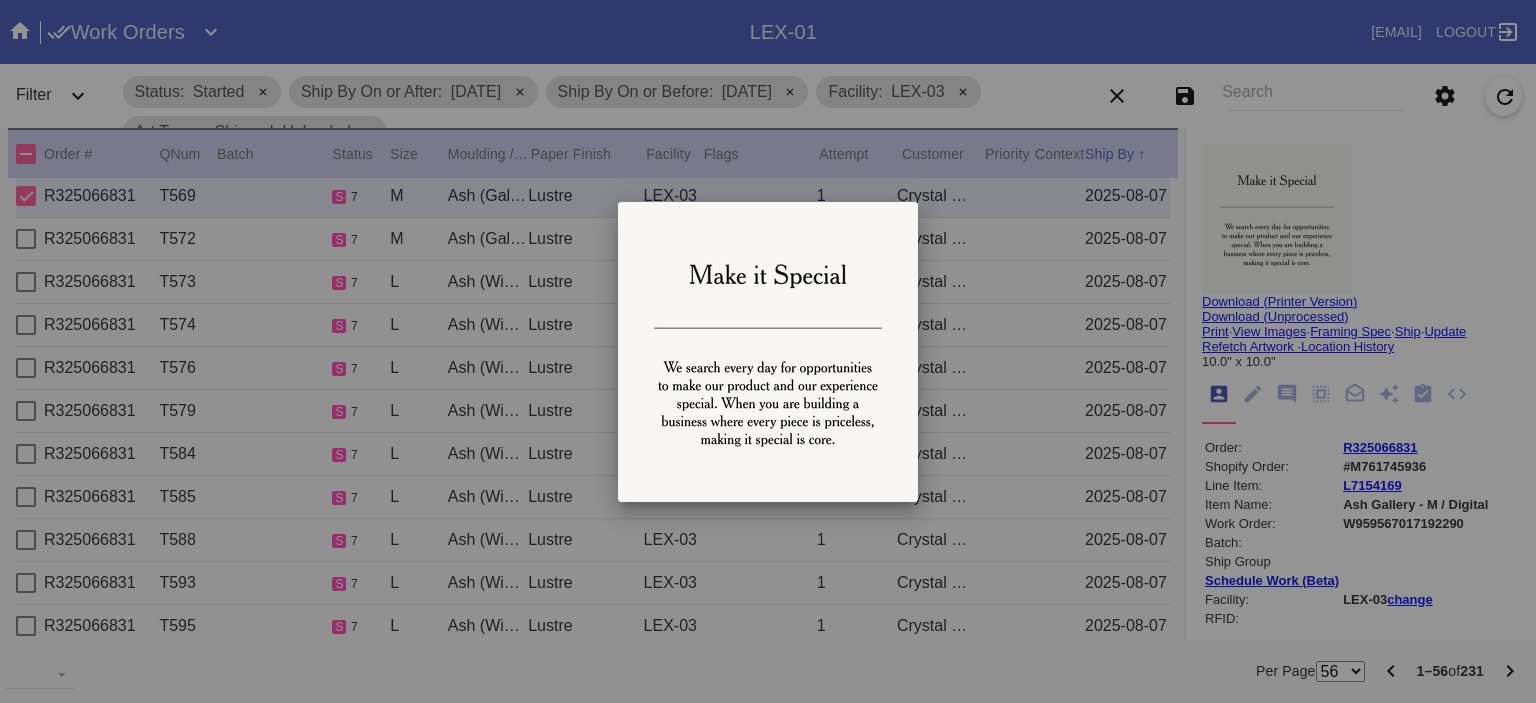 click at bounding box center (768, 351) 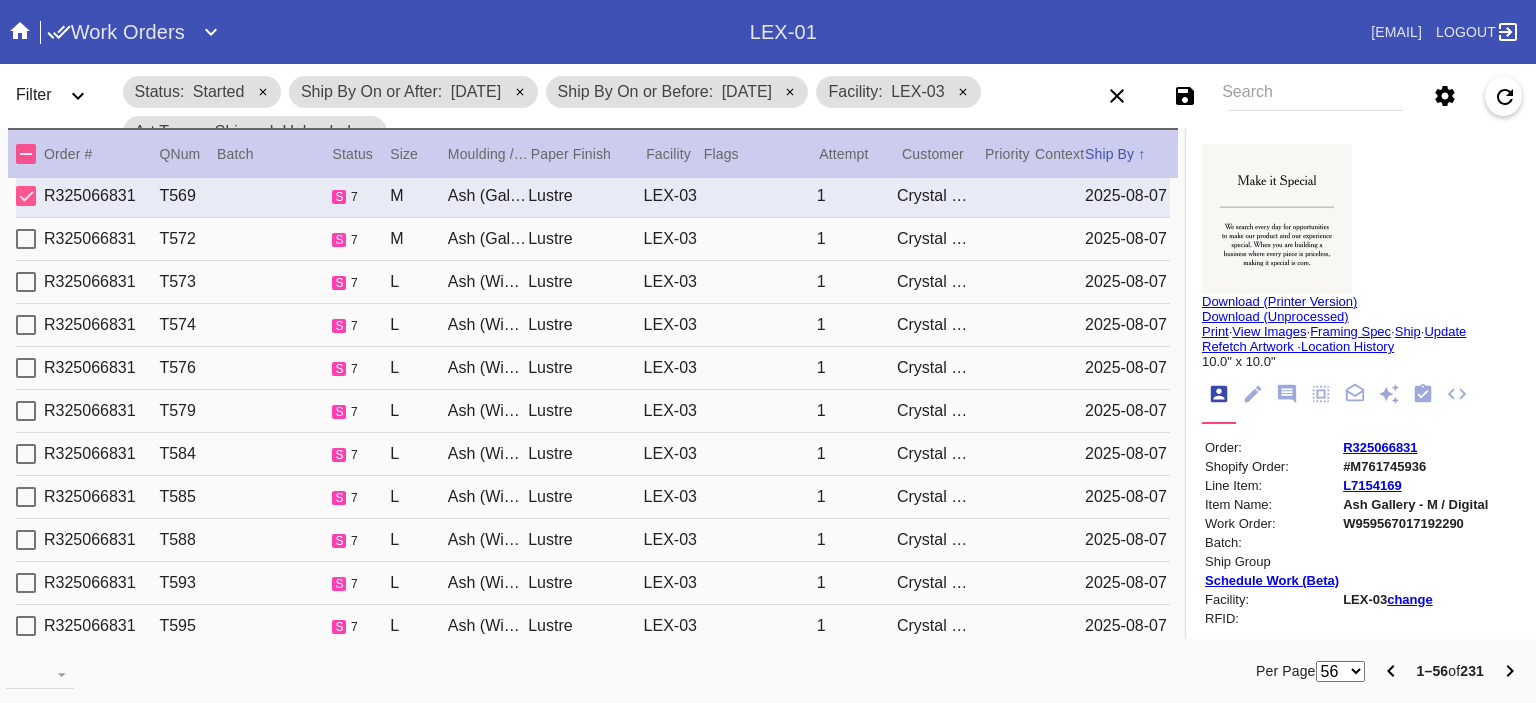 click on "R325066831 T572 s   7 M Ash (Gallery) / No Mat Lustre LEX-03 1 Crystal Clise
[DATE]" at bounding box center (593, 239) 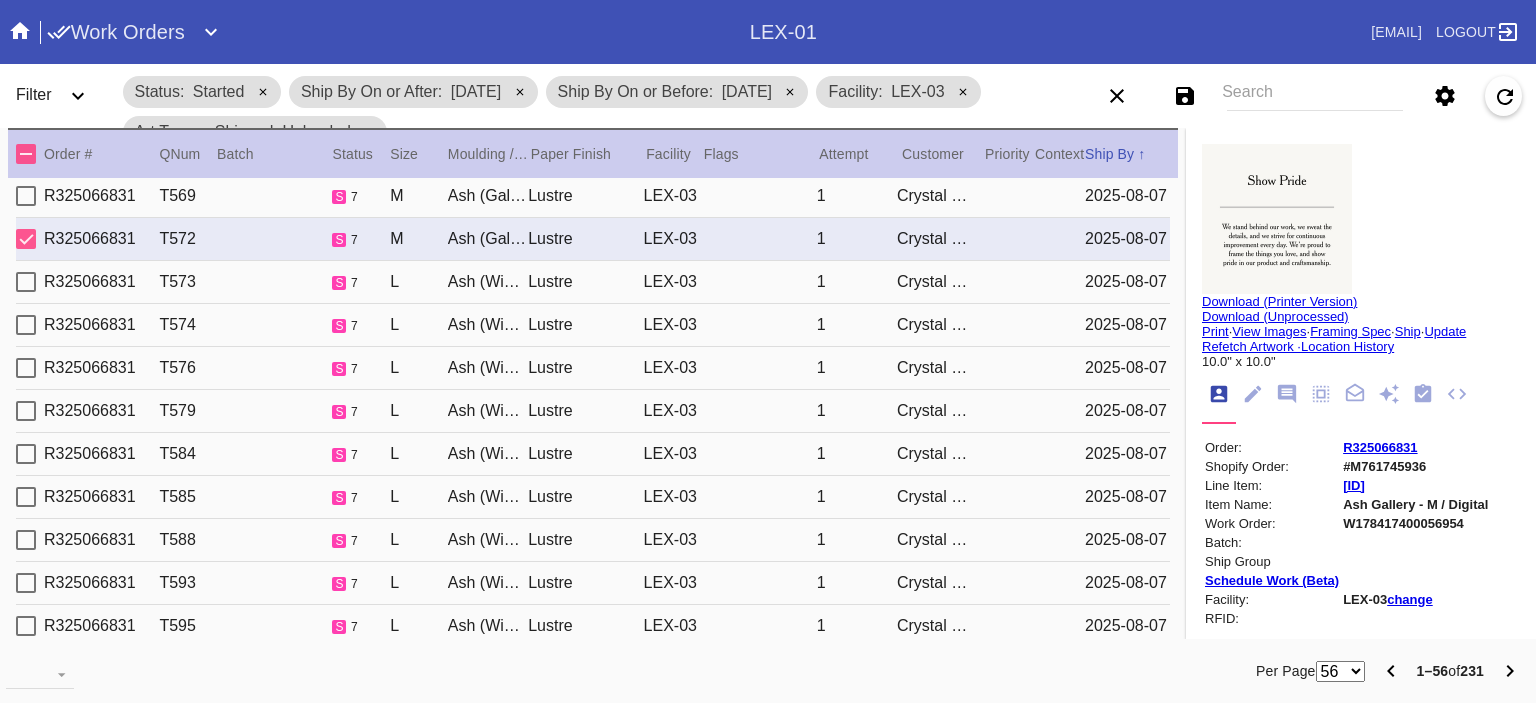 click on "R325066831 T573 s   7 L Ash (Wide) / No Mat Lustre LEX-03 1 Crystal Clise
[DATE]" at bounding box center (593, 282) 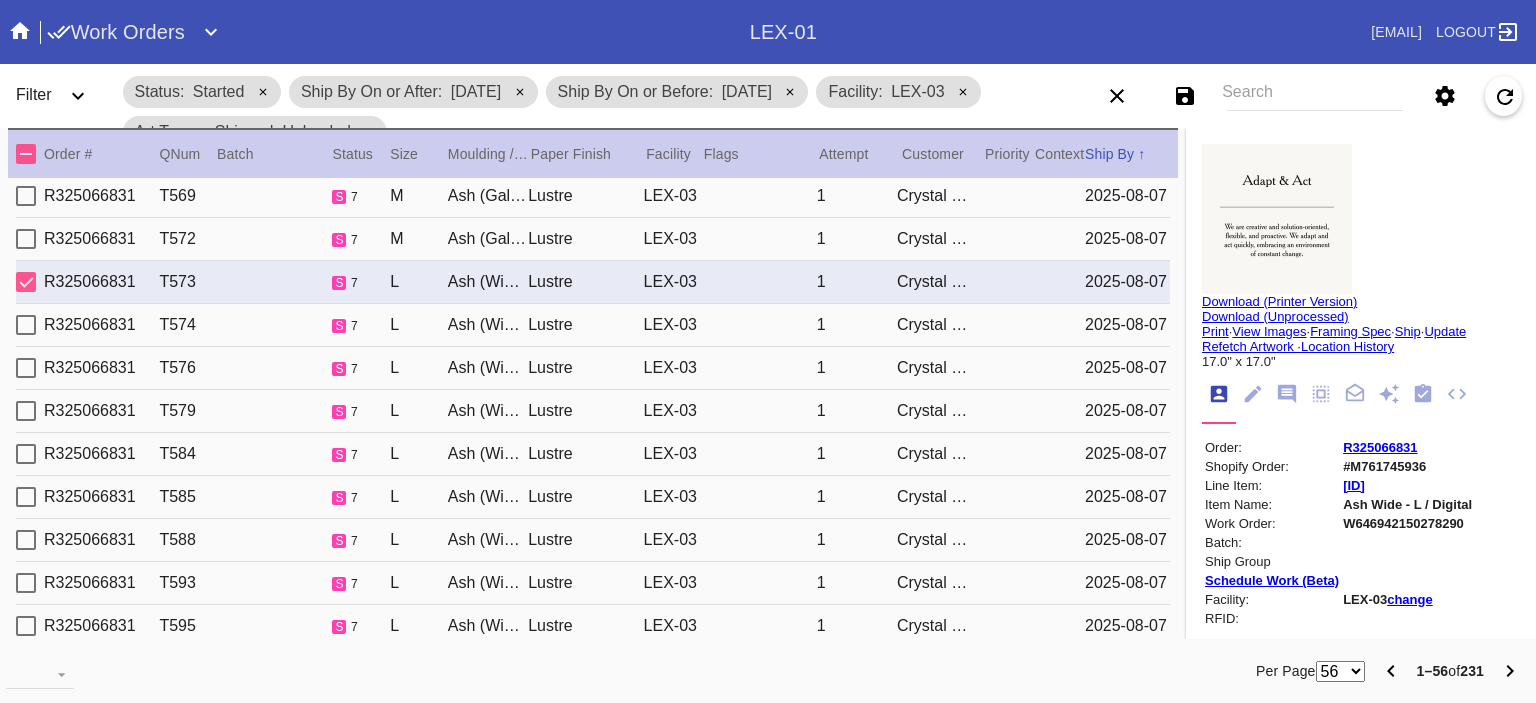 click on "R325066831 T574 s   7 L Ash (Wide) / No Mat Lustre LEX-03 1 Crystal Clise
[DATE]" at bounding box center [593, 325] 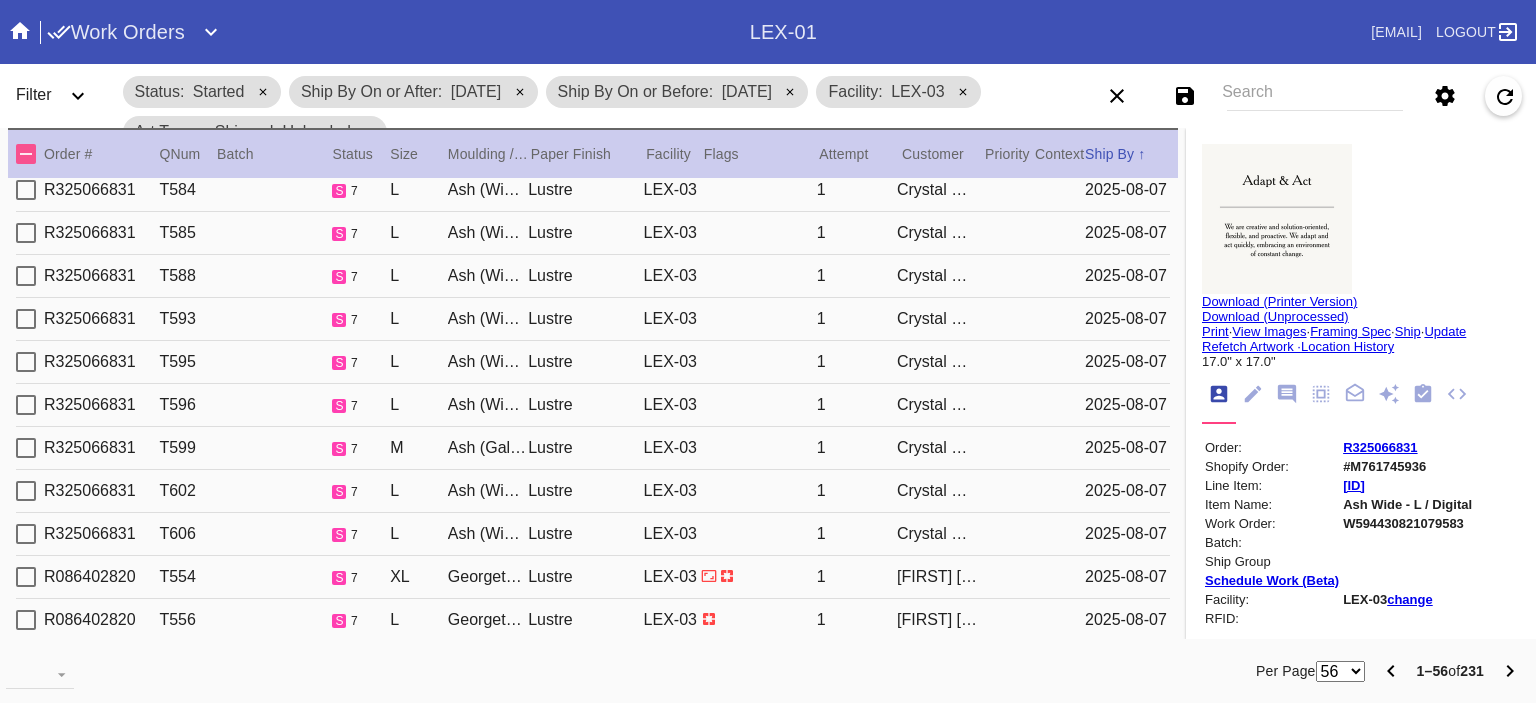 scroll, scrollTop: 276, scrollLeft: 0, axis: vertical 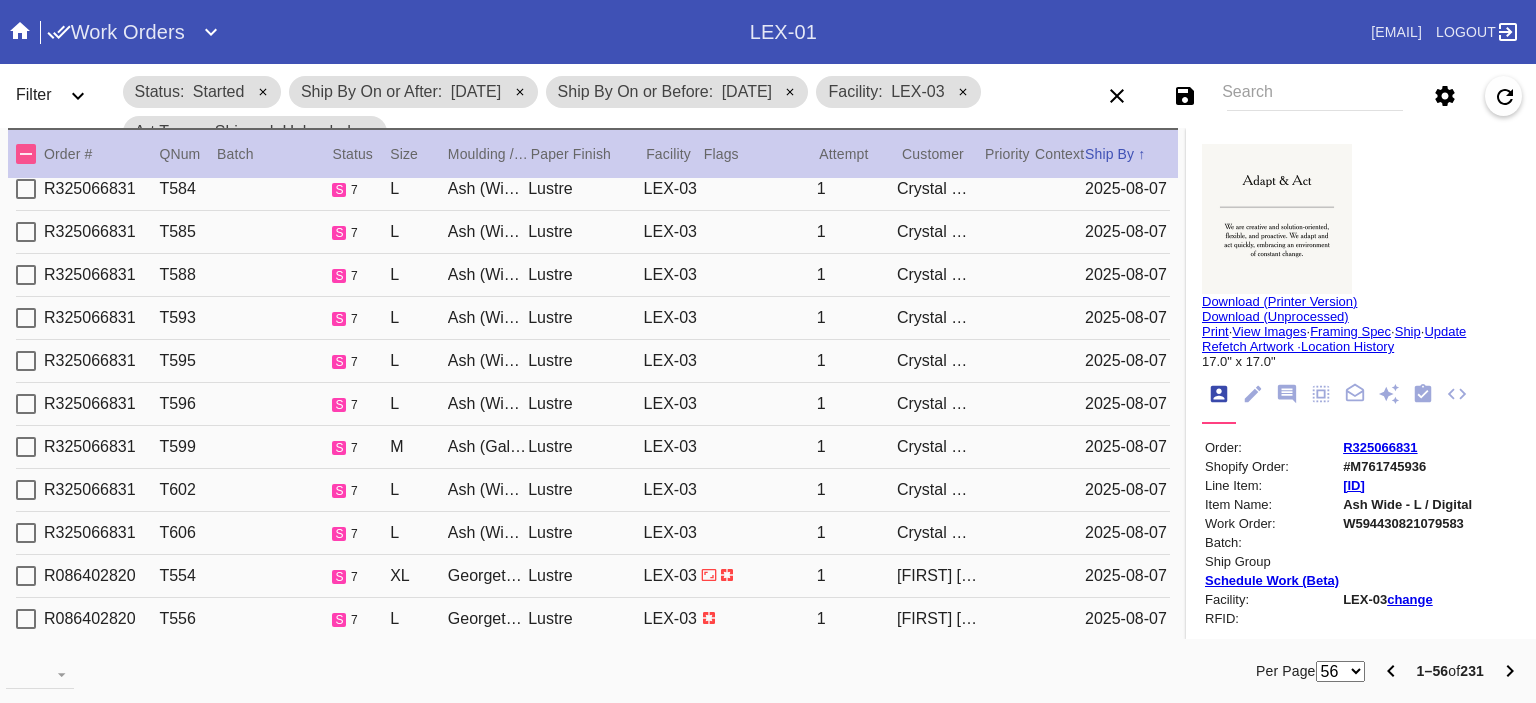 click on "R325066831 T606 s   7 L Ash (Wide) / No Mat Lustre LEX-03 1 Crystal Clise
[DATE]" at bounding box center [593, 533] 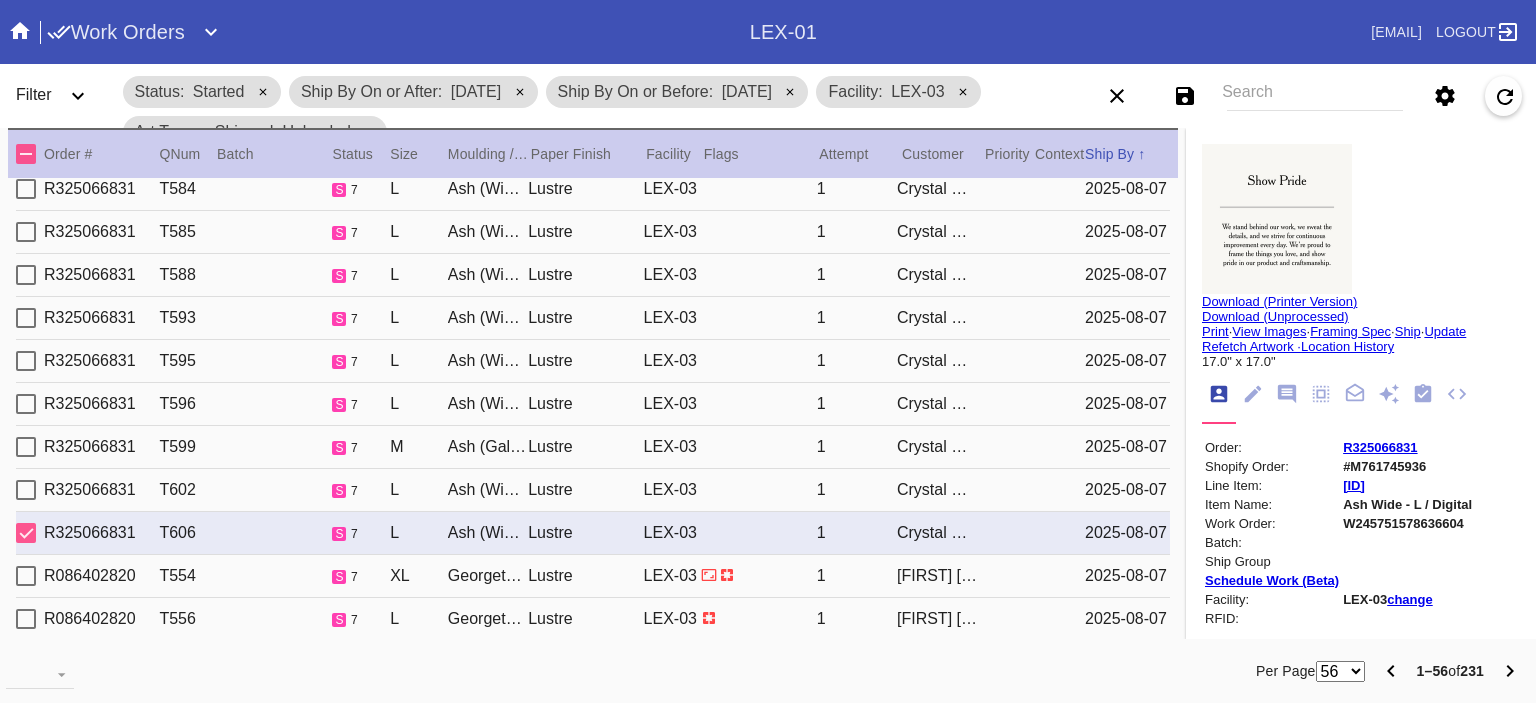 click on "R325066831 T602 s   7 L Ash (Wide) / No Mat Lustre LEX-03 1 Crystal Clise
[DATE]" at bounding box center [593, 490] 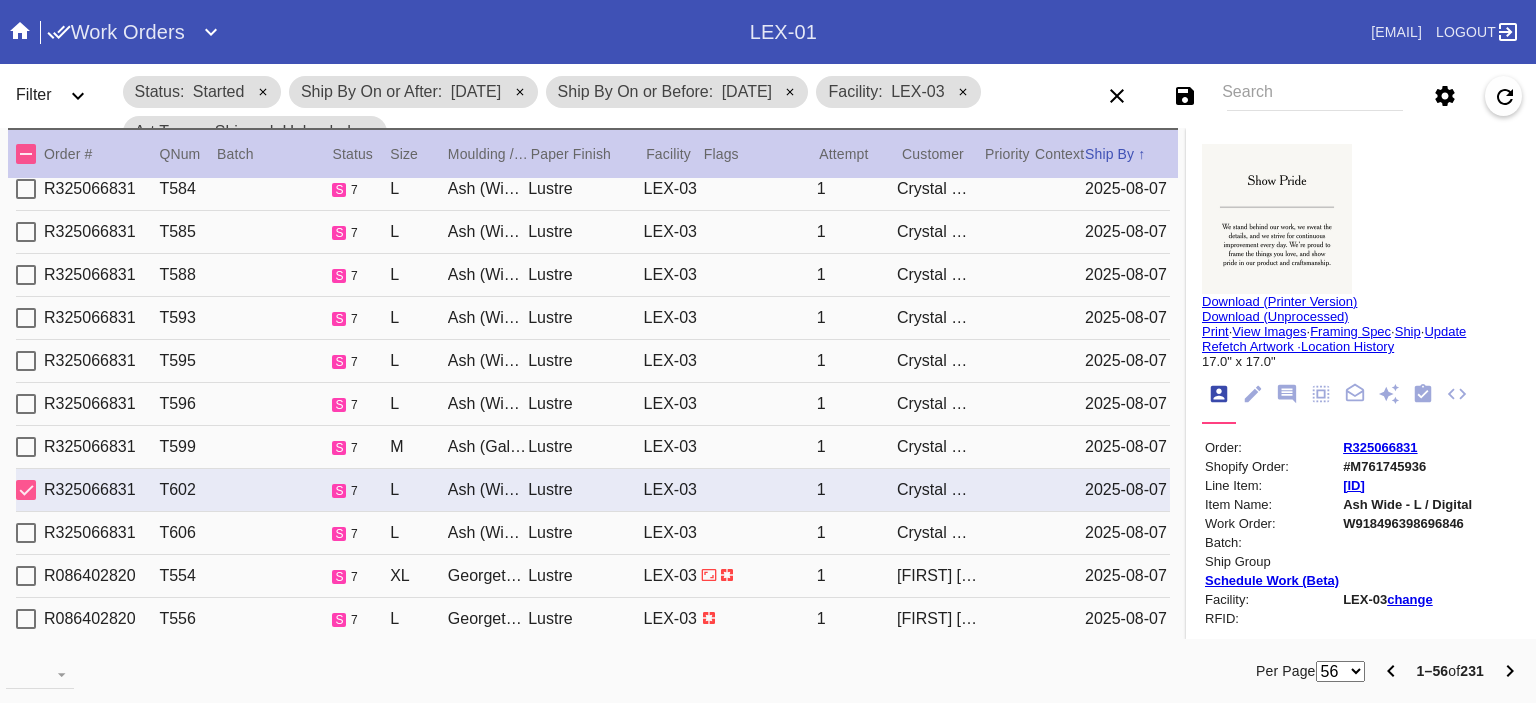 click on "R325066831 T599 s   7 M Ash (Gallery) / No Mat Lustre LEX-03 1 Crystal Clise
[DATE]" at bounding box center (593, 447) 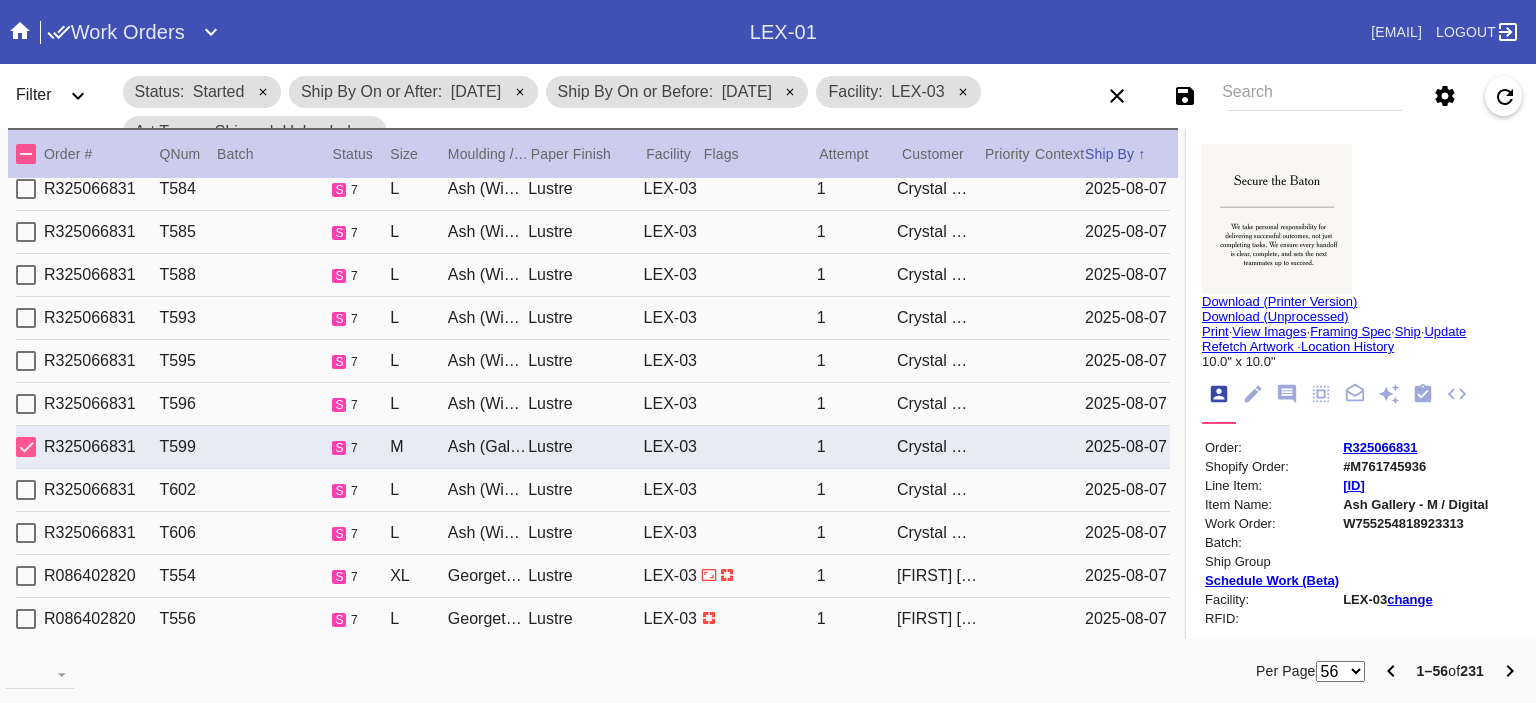 click on "R325066831 T596 s   7 L Ash (Wide) / No Mat Lustre LEX-03 1 Crystal Clise
[DATE]" at bounding box center [593, 404] 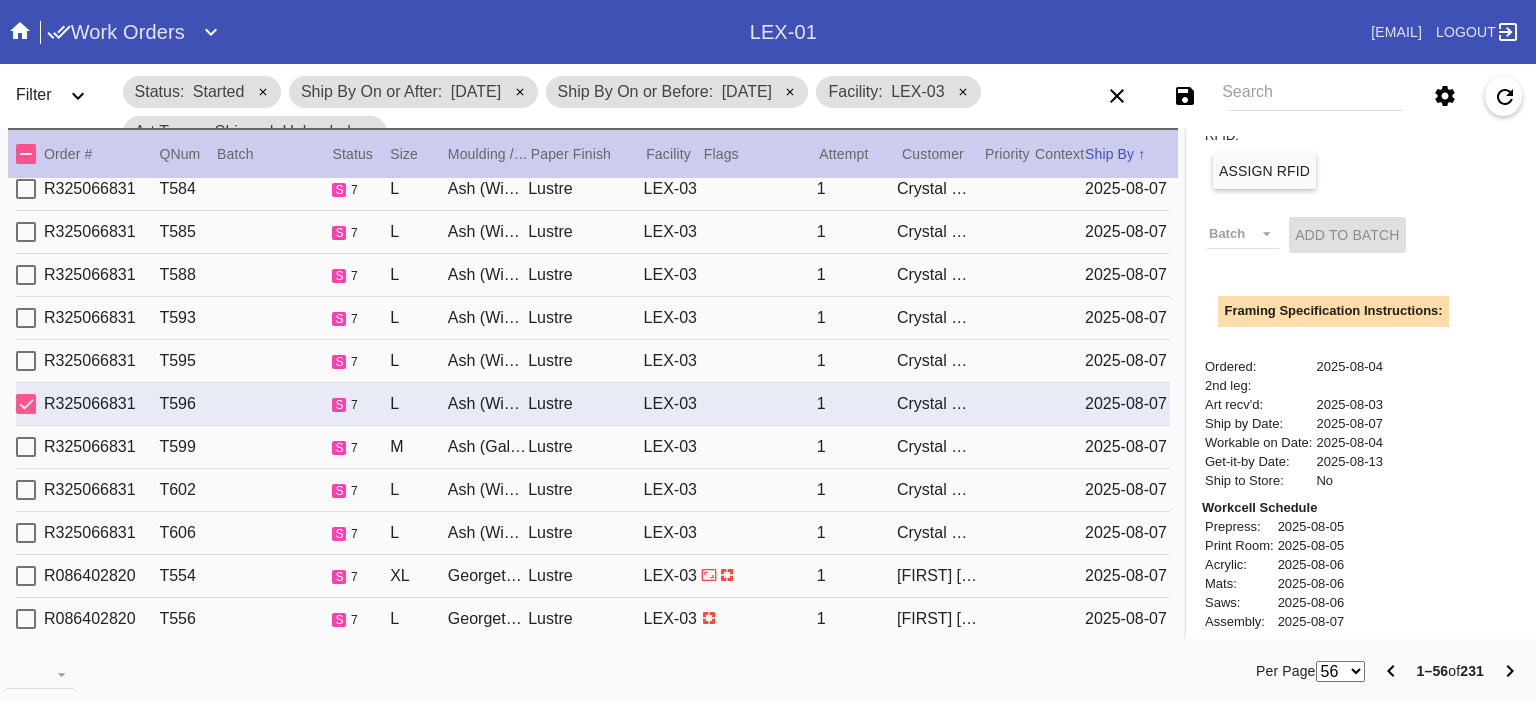 scroll, scrollTop: 704, scrollLeft: 0, axis: vertical 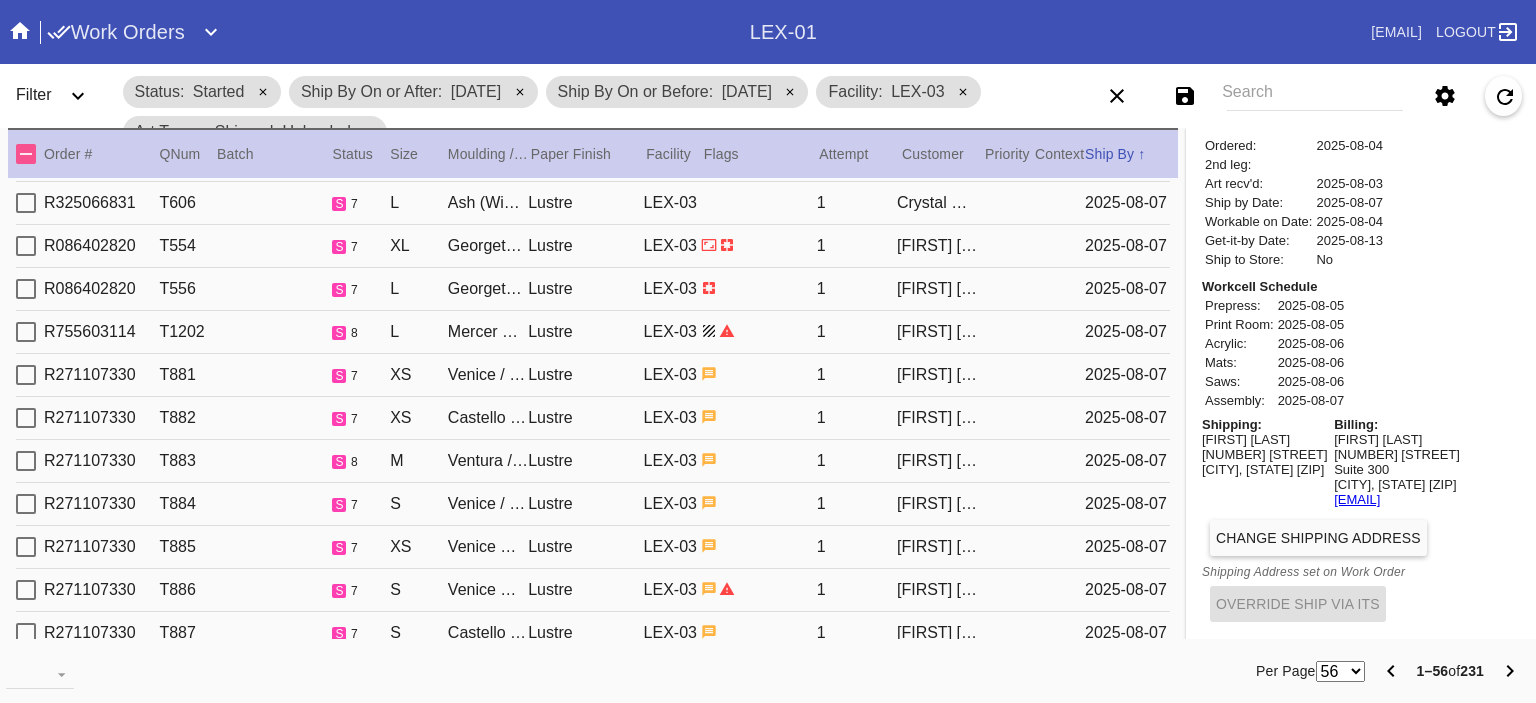 click on "1" at bounding box center [857, 418] 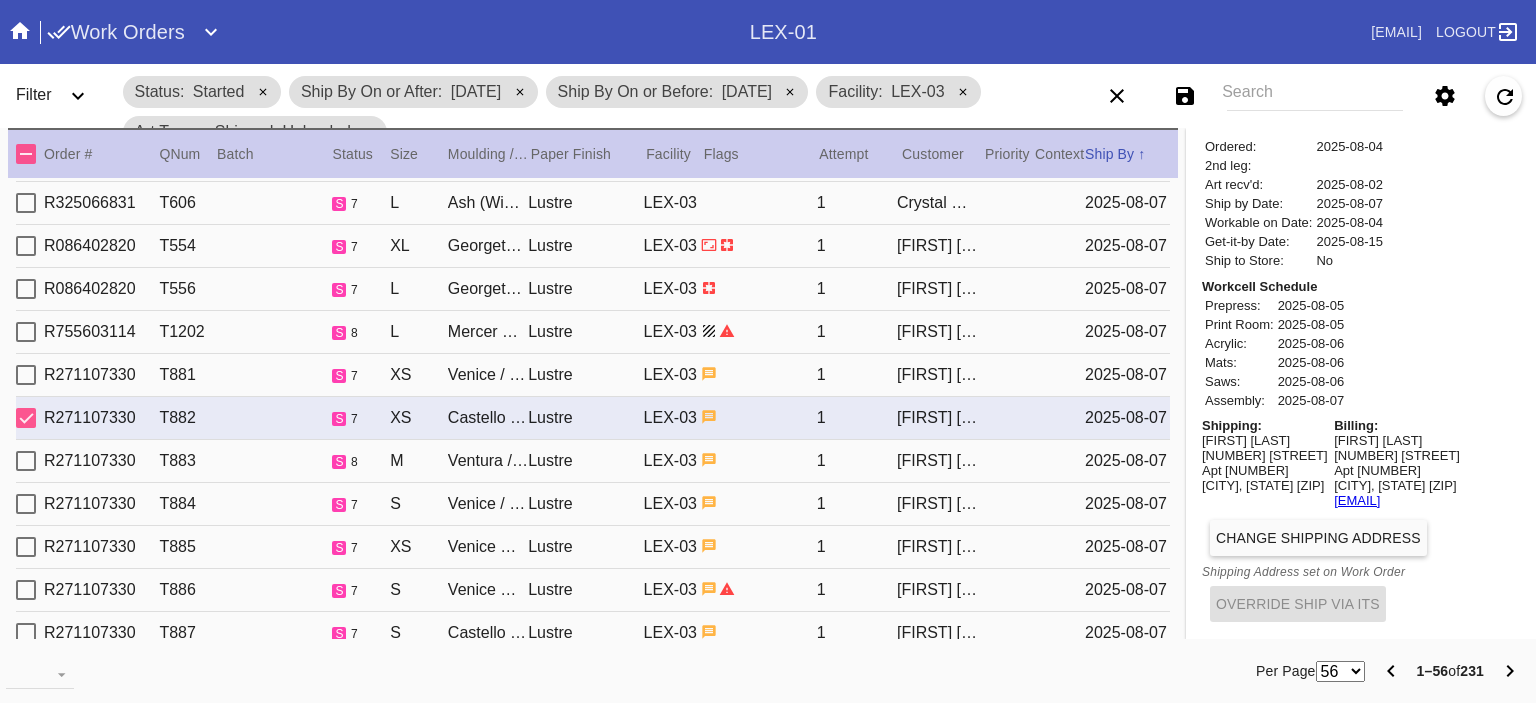 scroll, scrollTop: 0, scrollLeft: 0, axis: both 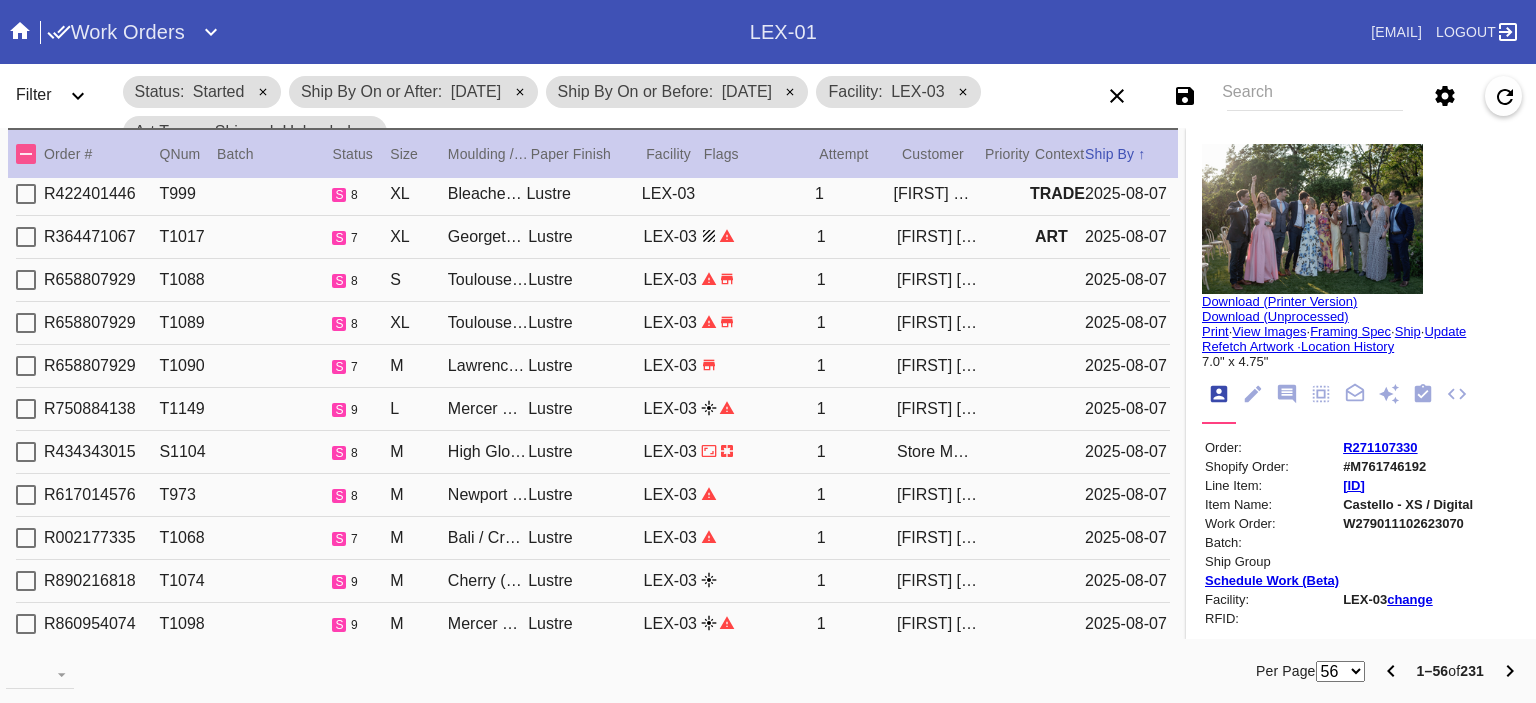 click on "[FIRST] [LAST]" at bounding box center [937, 323] 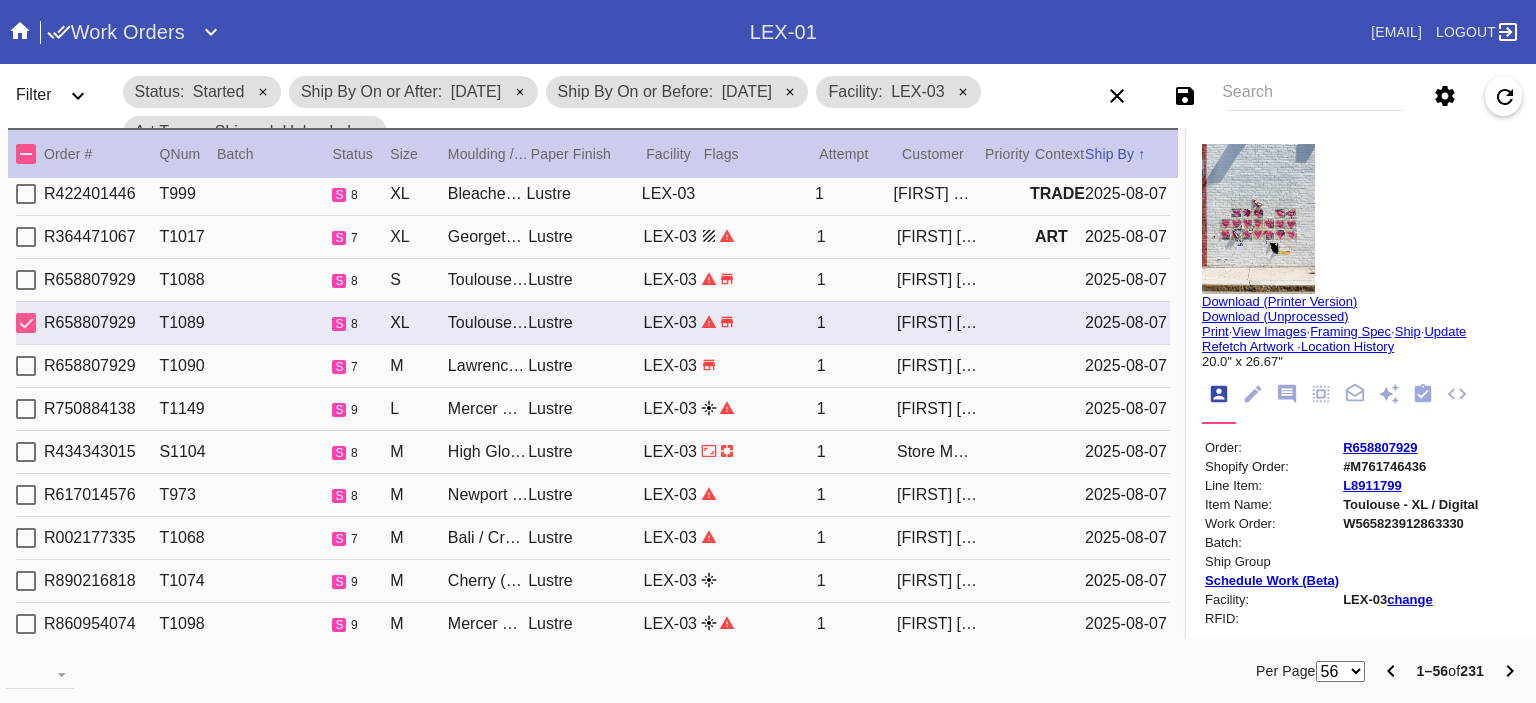 scroll, scrollTop: 708, scrollLeft: 0, axis: vertical 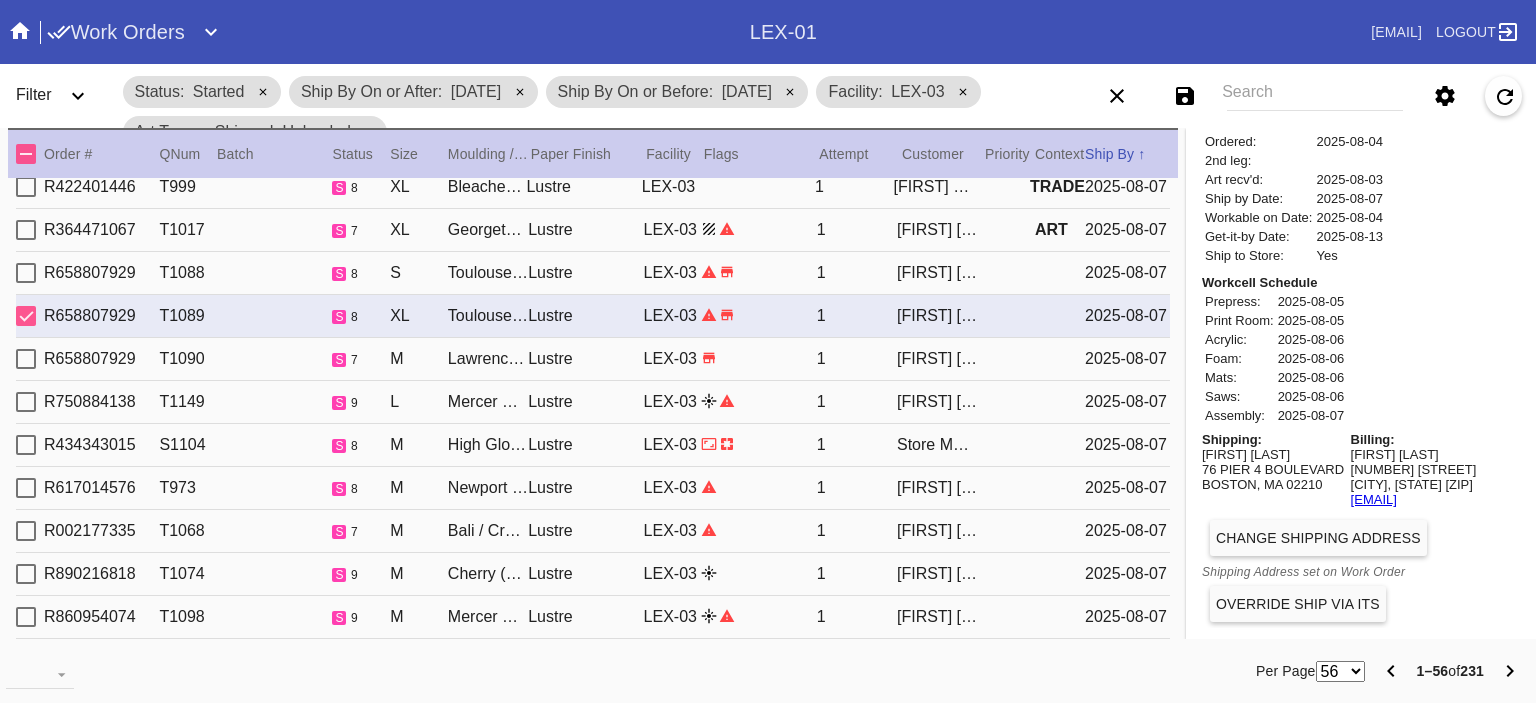 click on "R434343015 S1104 s   8 M High Gloss Soft Green / Dove White Lustre LEX-03 1 Store Manager
[DATE]" at bounding box center [593, 445] 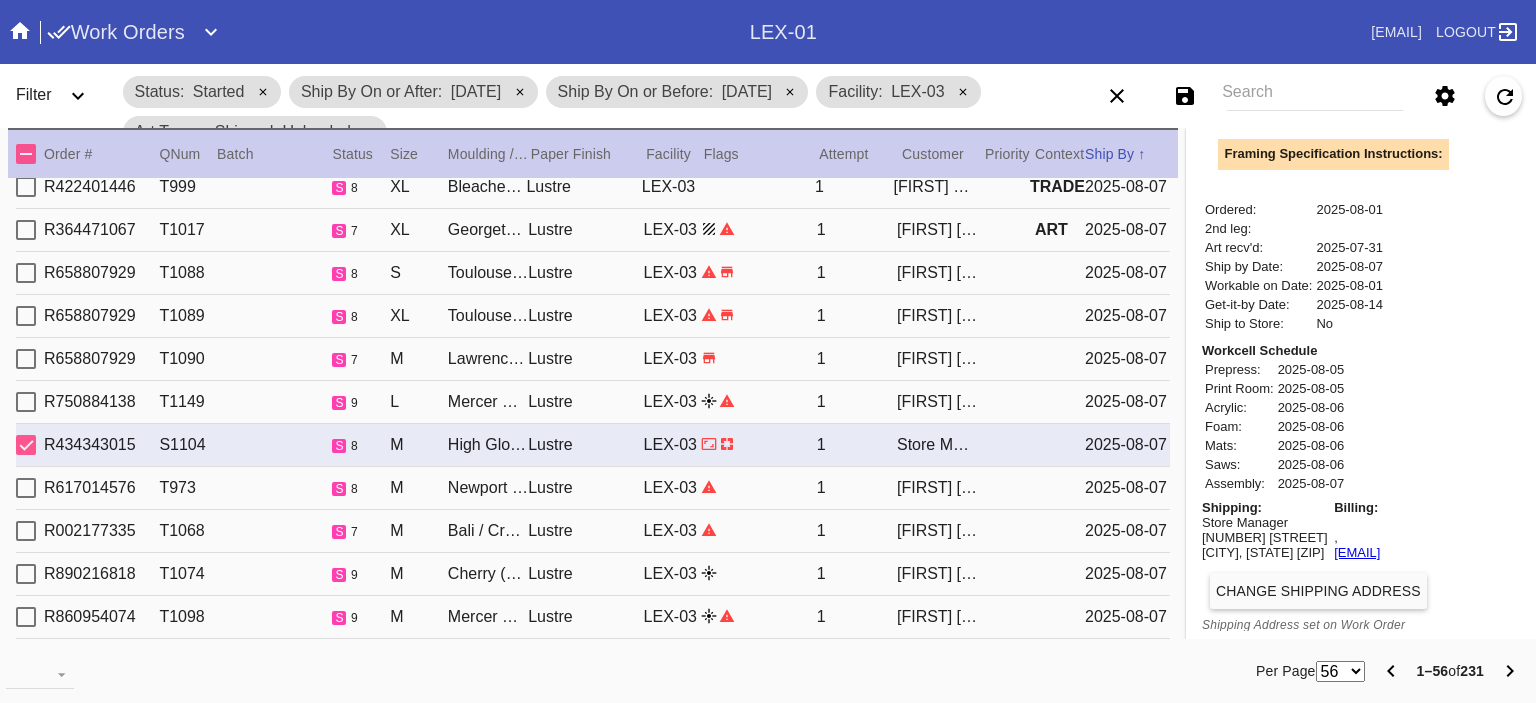 scroll, scrollTop: 692, scrollLeft: 0, axis: vertical 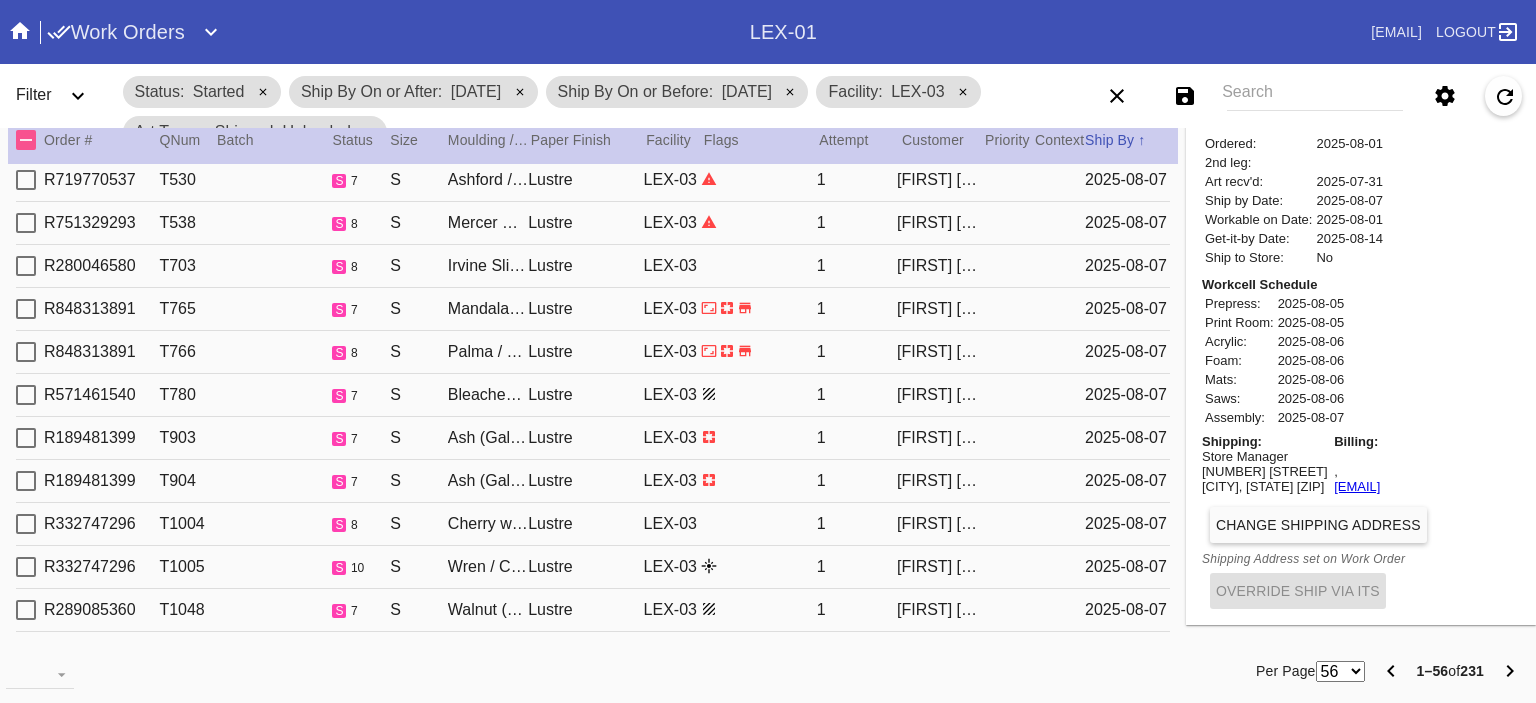 click on "R189481399 T903 s   7 S Ash (Gallery) / Dove White Lustre LEX-03 1 [FIRST] [LAST]
[DATE]" at bounding box center (593, 438) 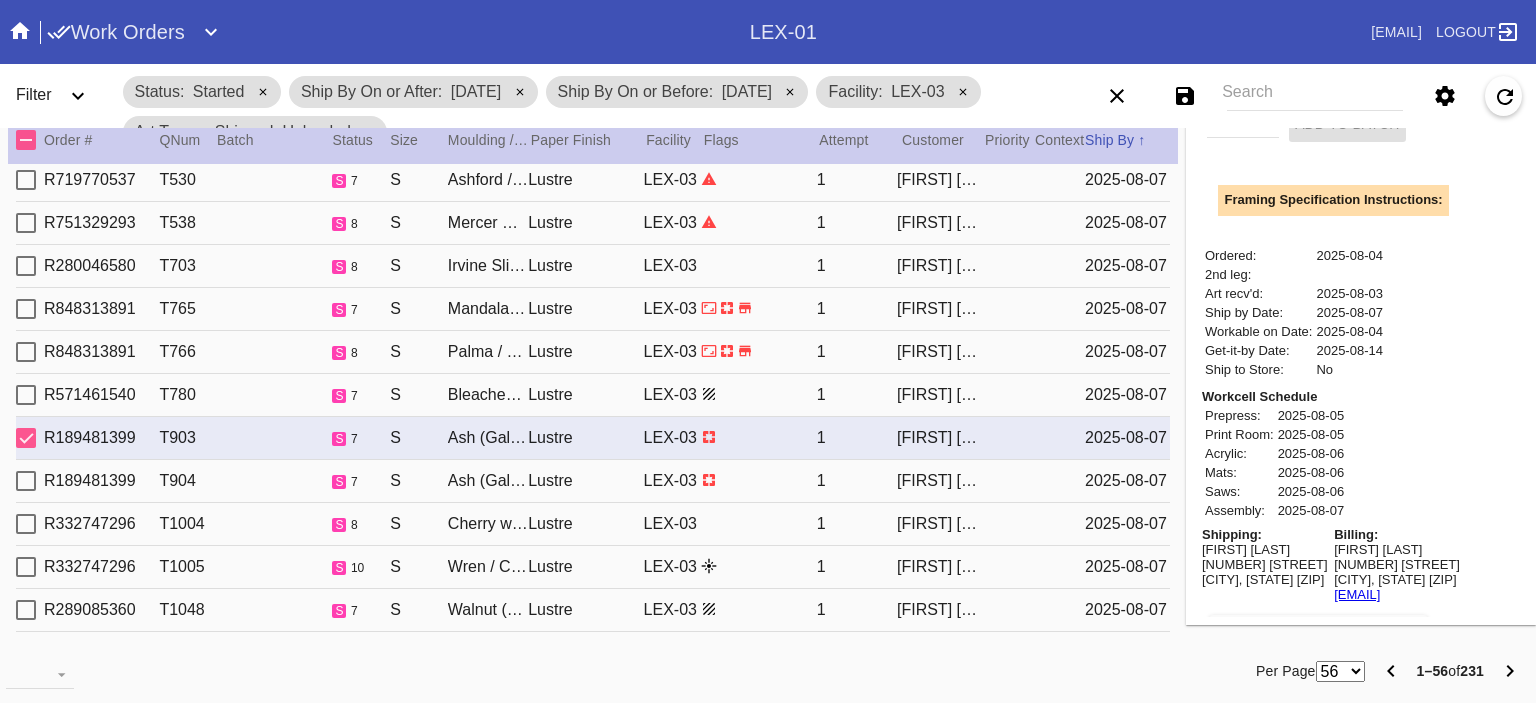 scroll, scrollTop: 688, scrollLeft: 0, axis: vertical 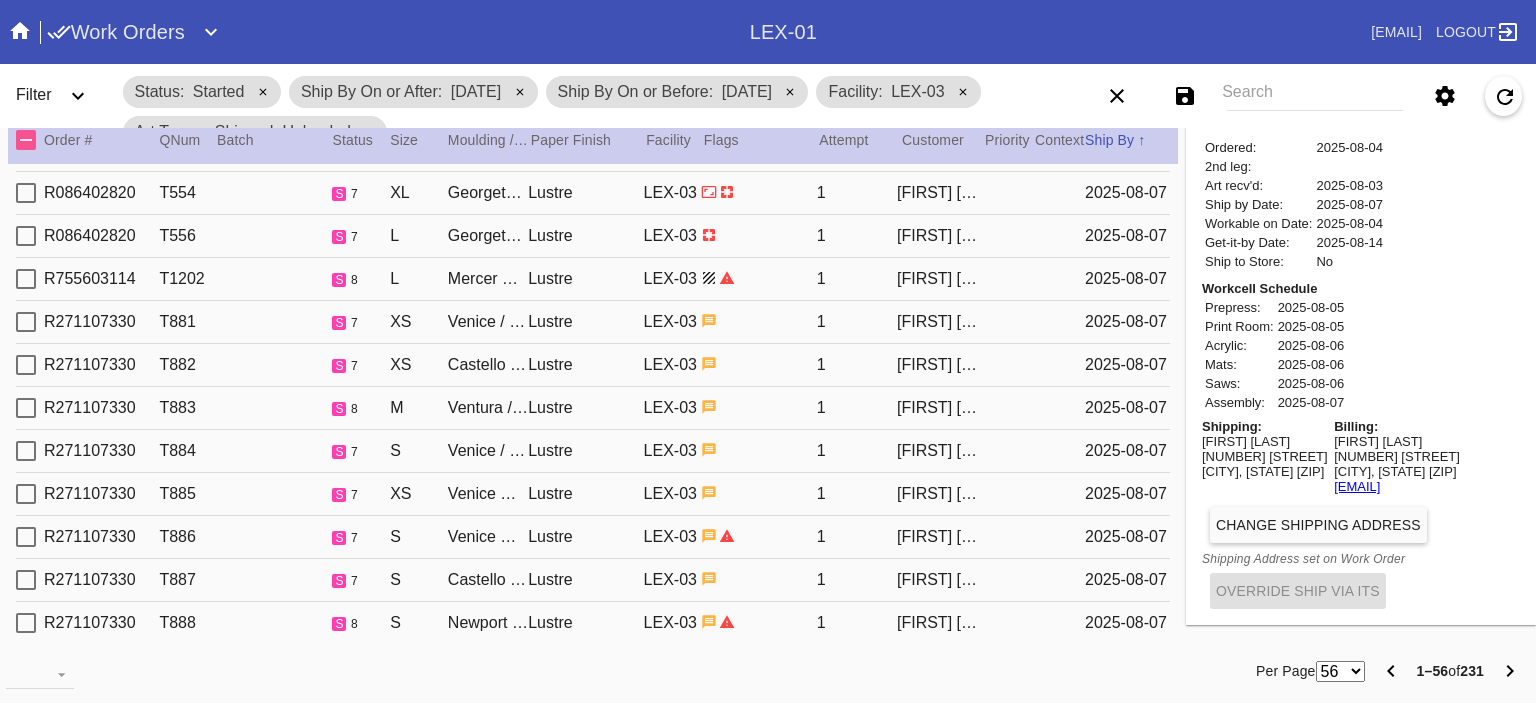 click on "Work Orders" at bounding box center [398, 32] 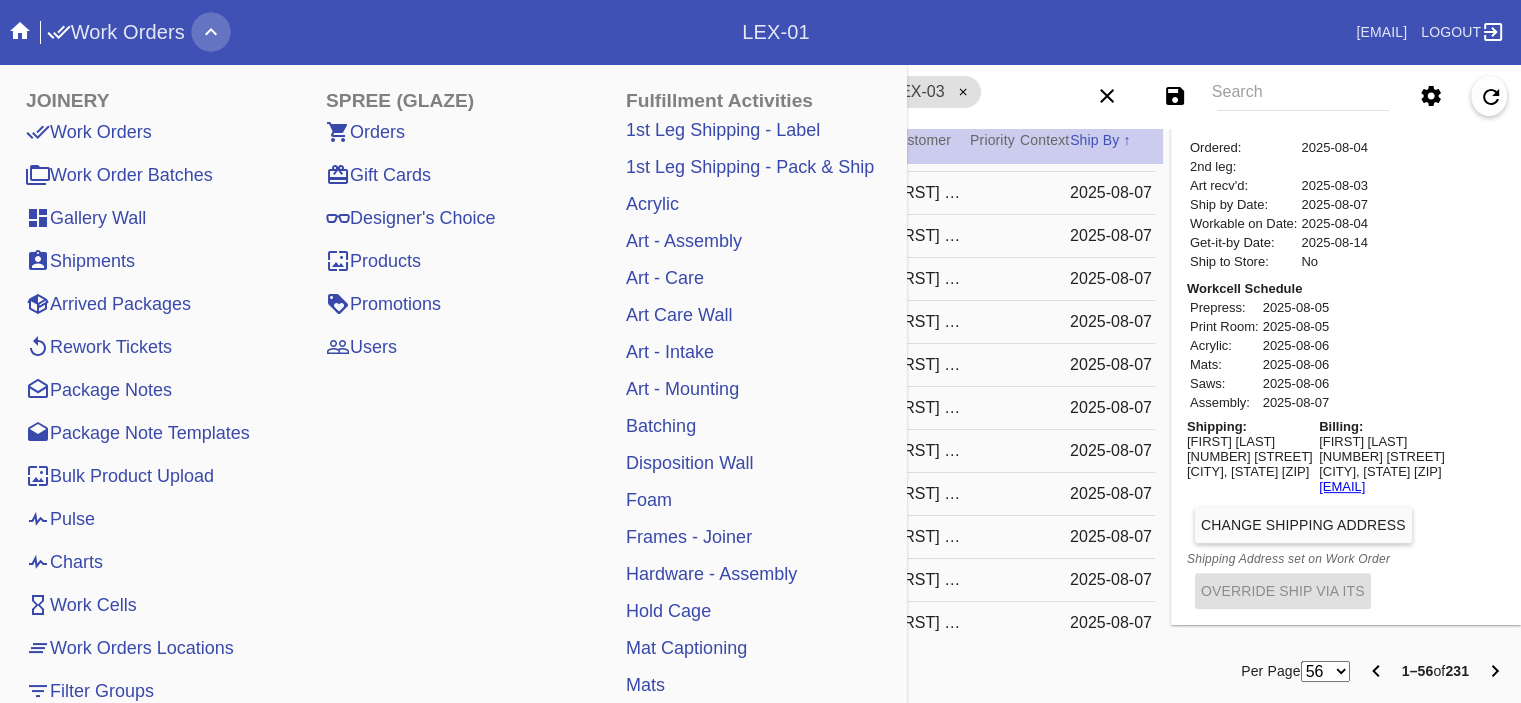 drag, startPoint x: 211, startPoint y: 27, endPoint x: 225, endPoint y: 21, distance: 15.231546 